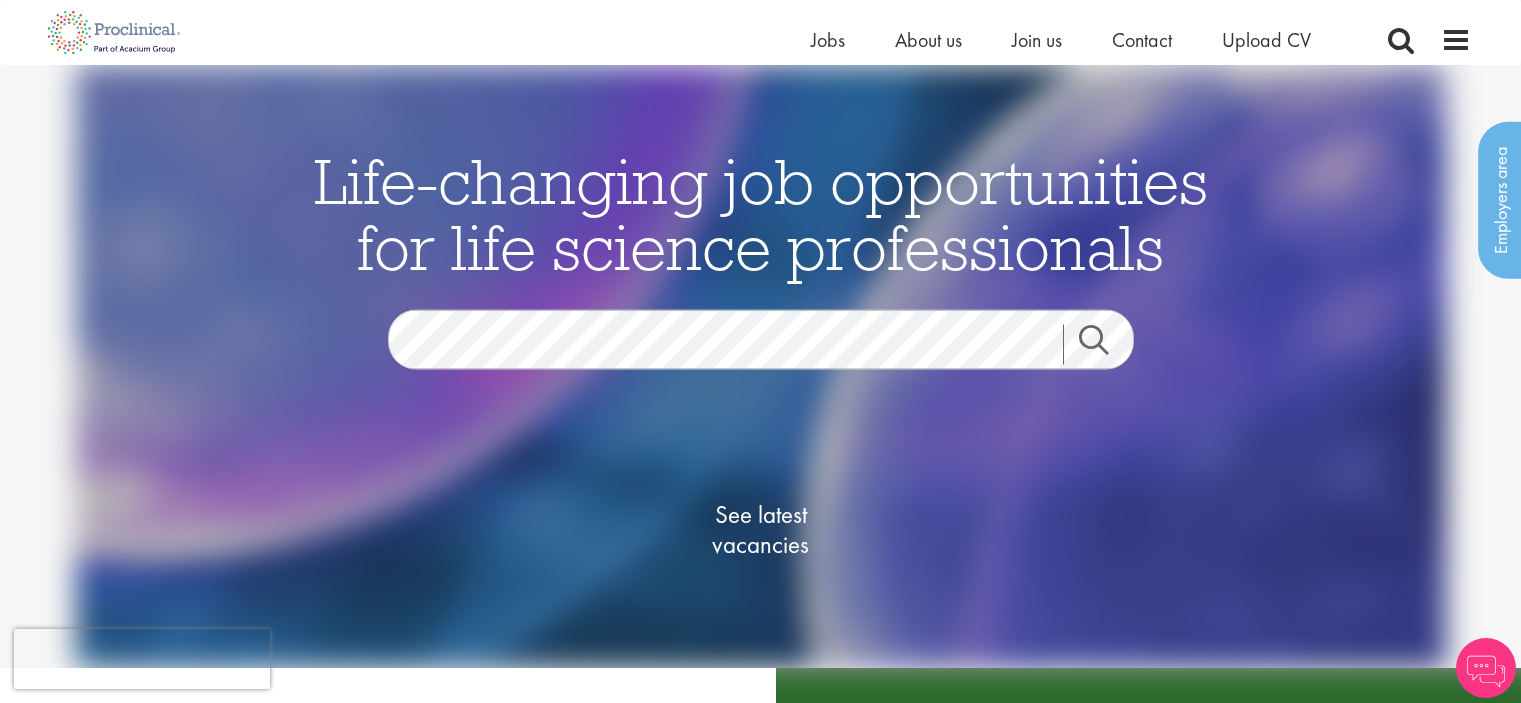 scroll, scrollTop: 333, scrollLeft: 0, axis: vertical 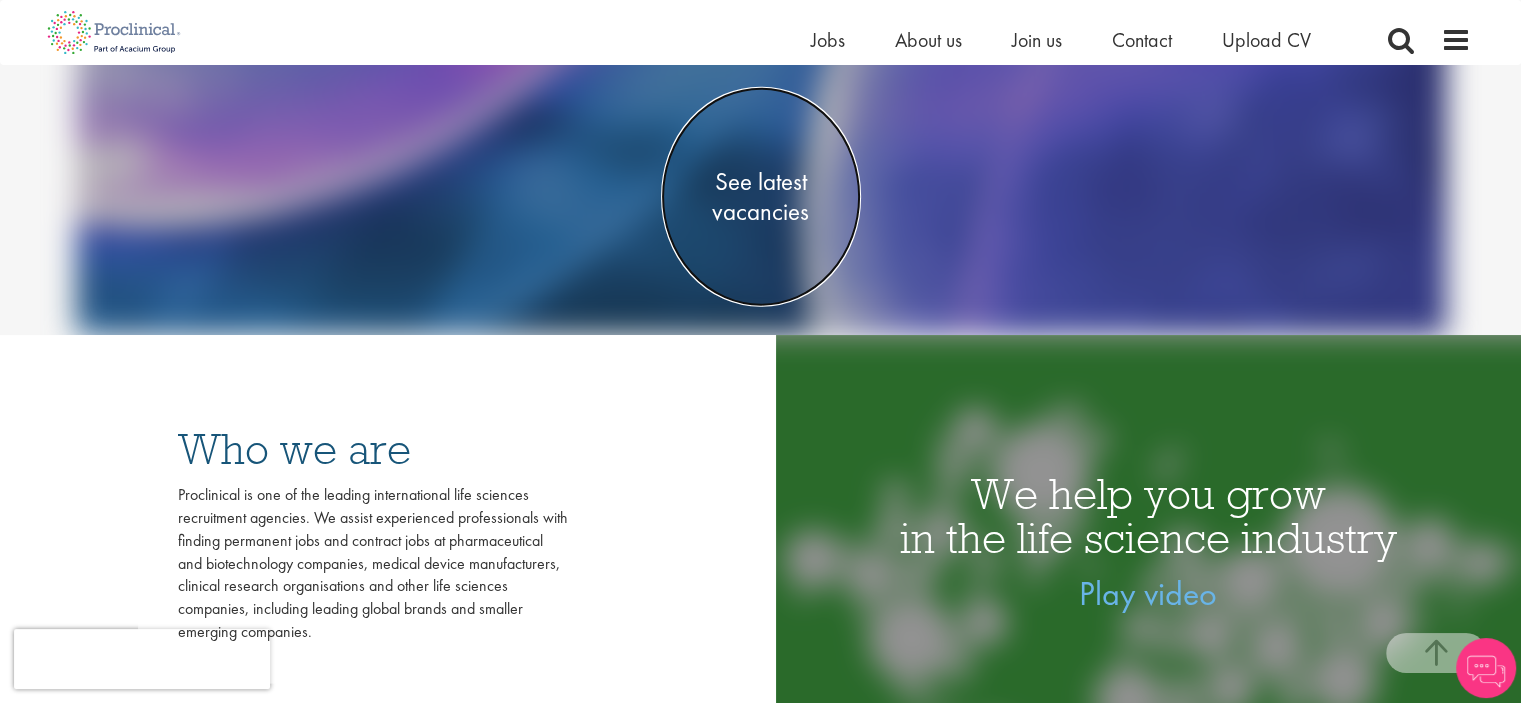 click on "See latest  vacancies" at bounding box center [761, 196] 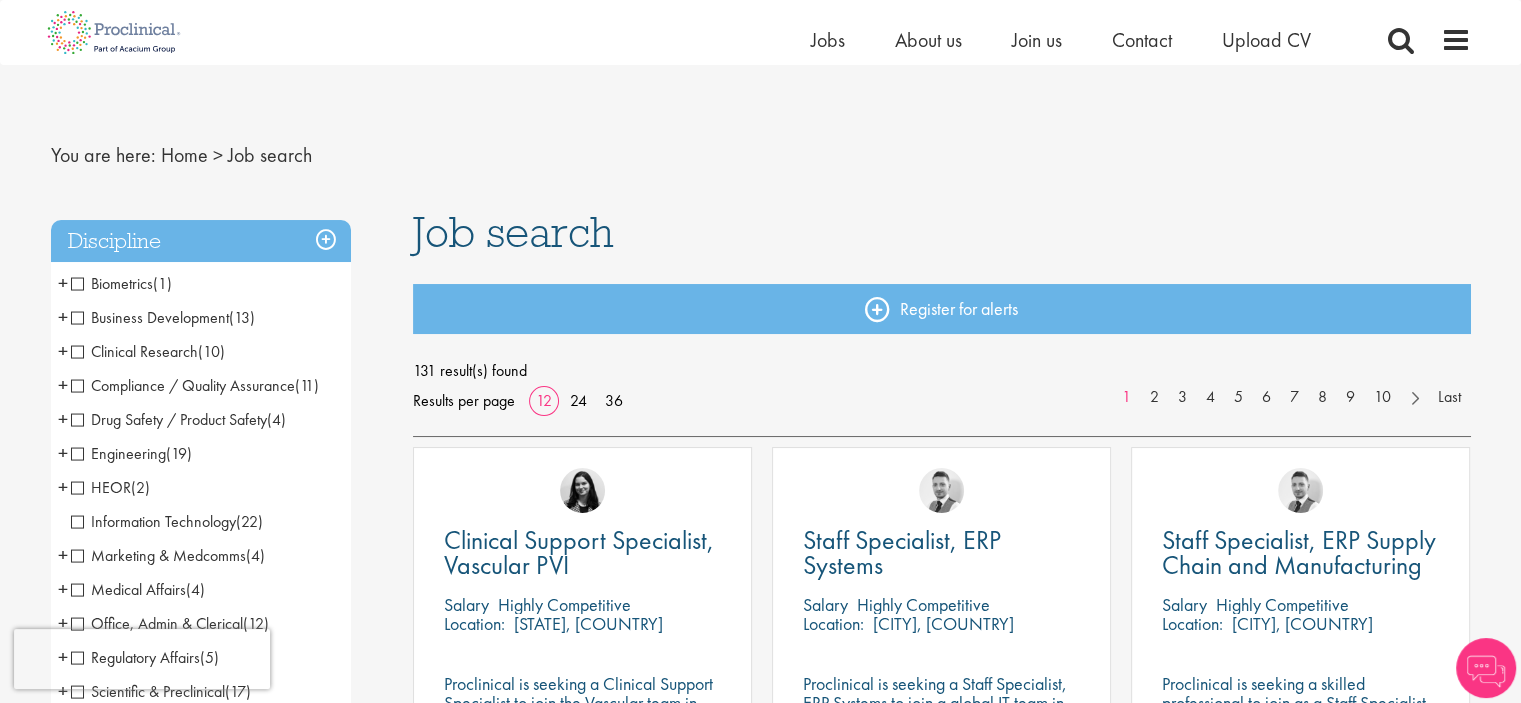 scroll, scrollTop: 66, scrollLeft: 0, axis: vertical 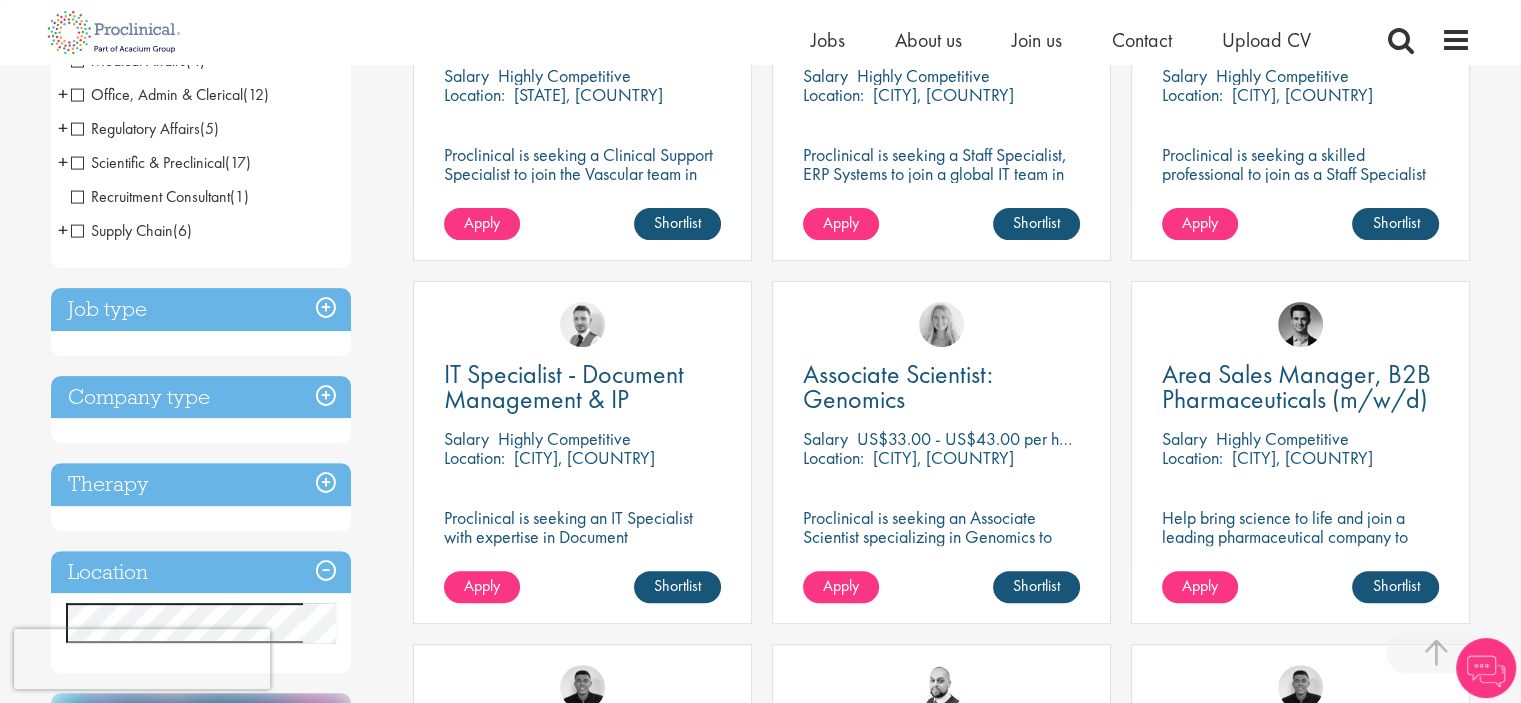 click on "Job type" at bounding box center [201, 309] 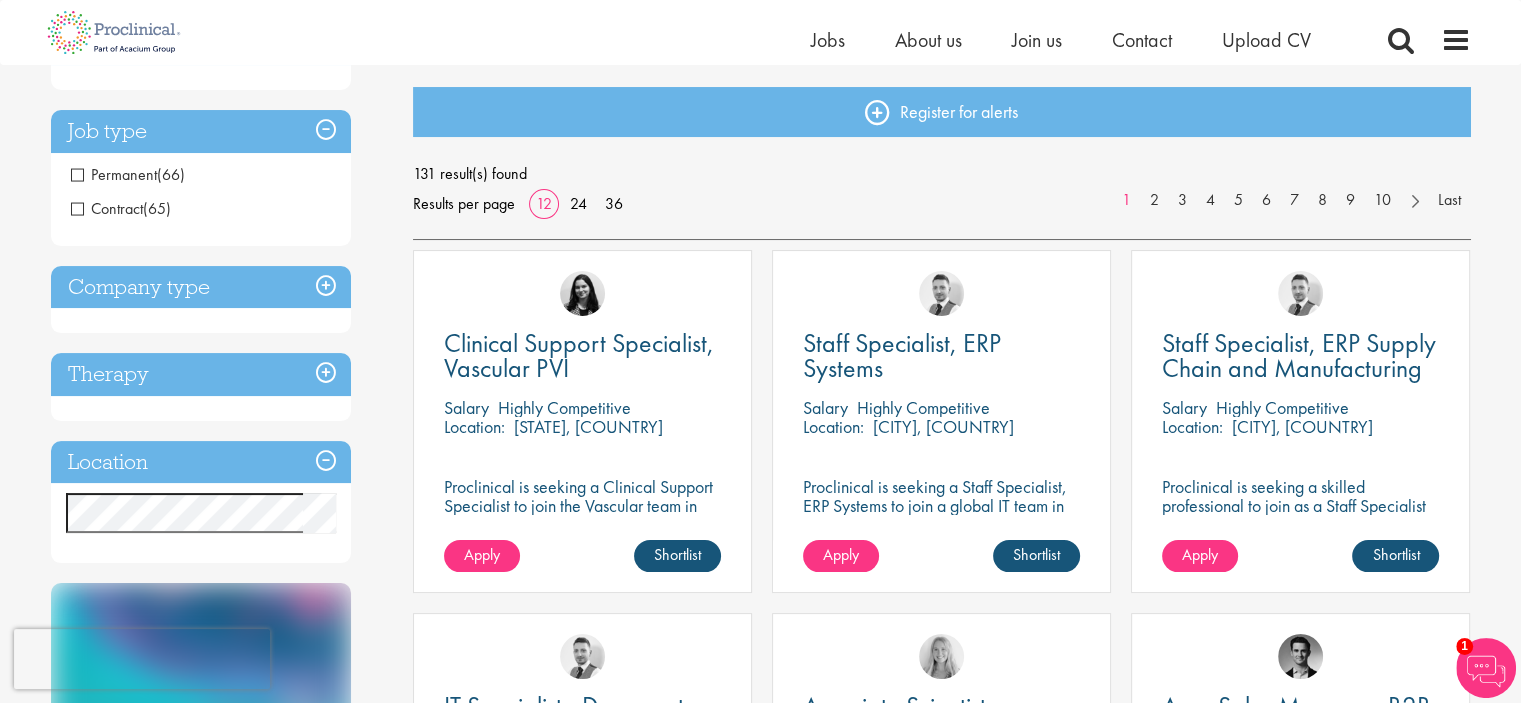 scroll, scrollTop: 199, scrollLeft: 0, axis: vertical 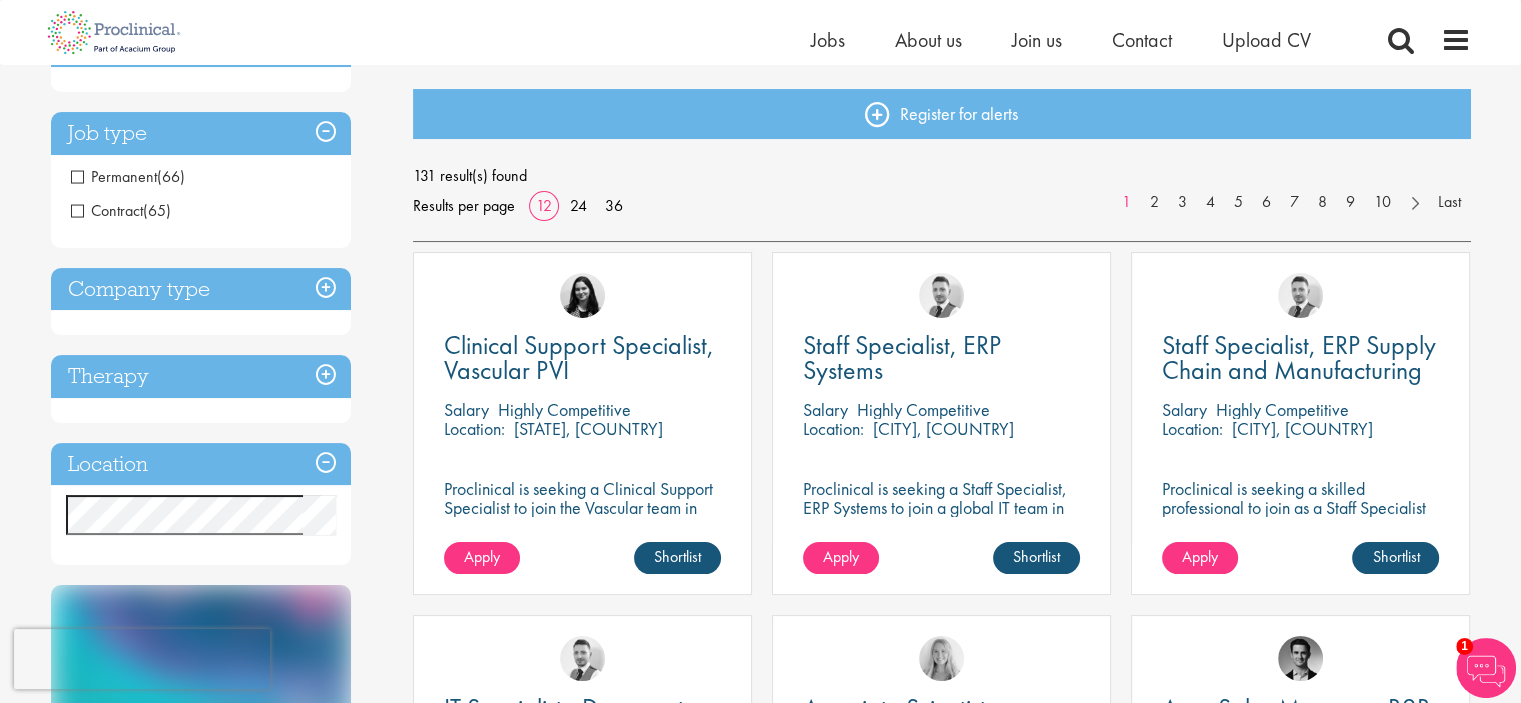 click on "Company type" at bounding box center [201, 289] 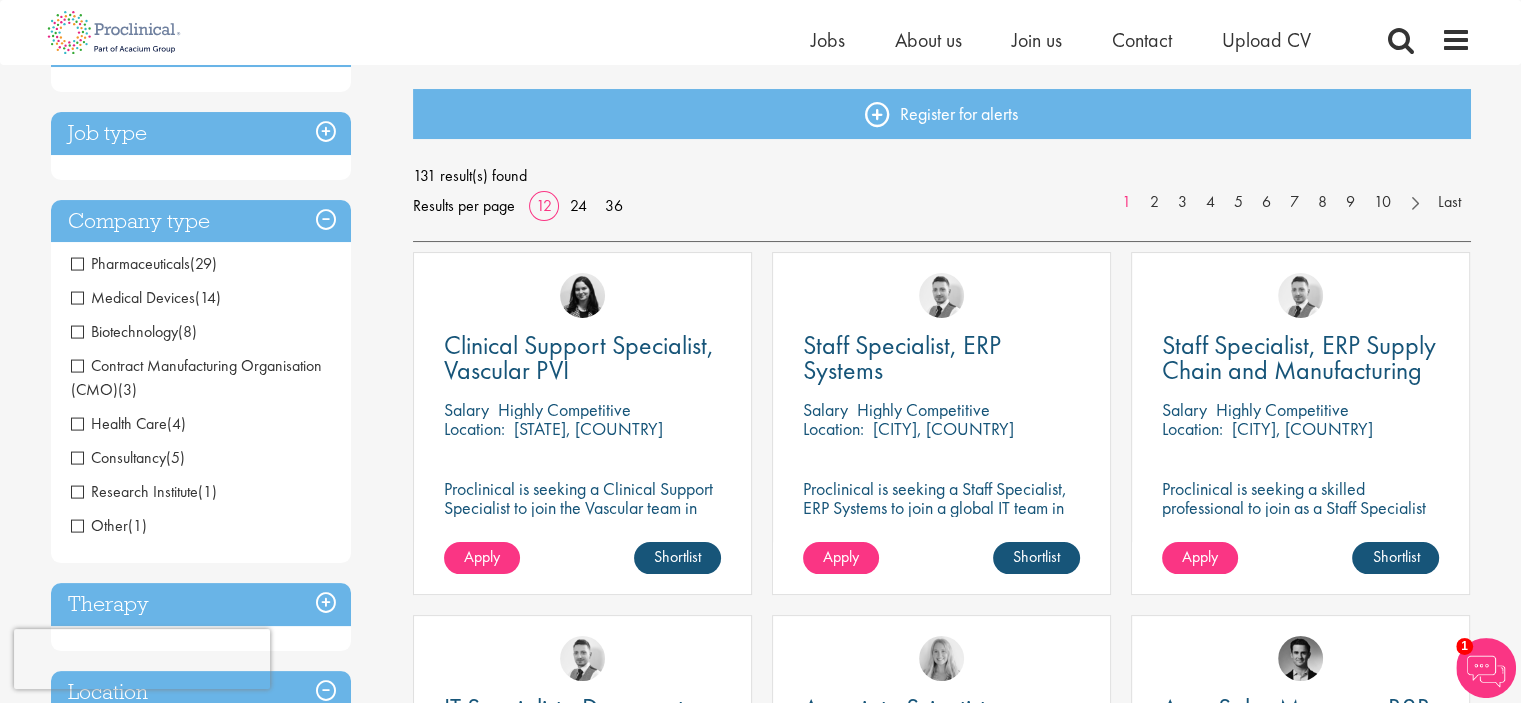 click on "(29)" at bounding box center (203, 263) 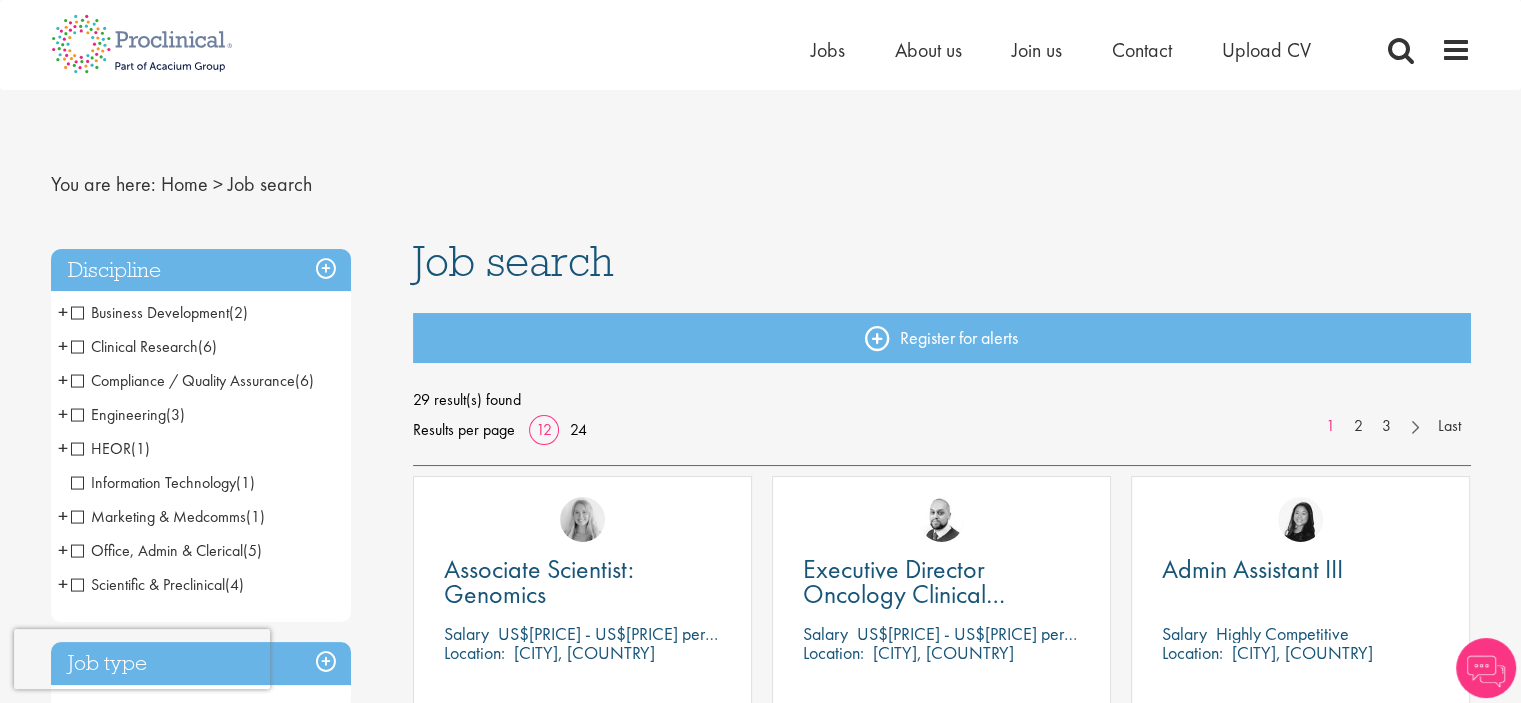 scroll, scrollTop: 0, scrollLeft: 0, axis: both 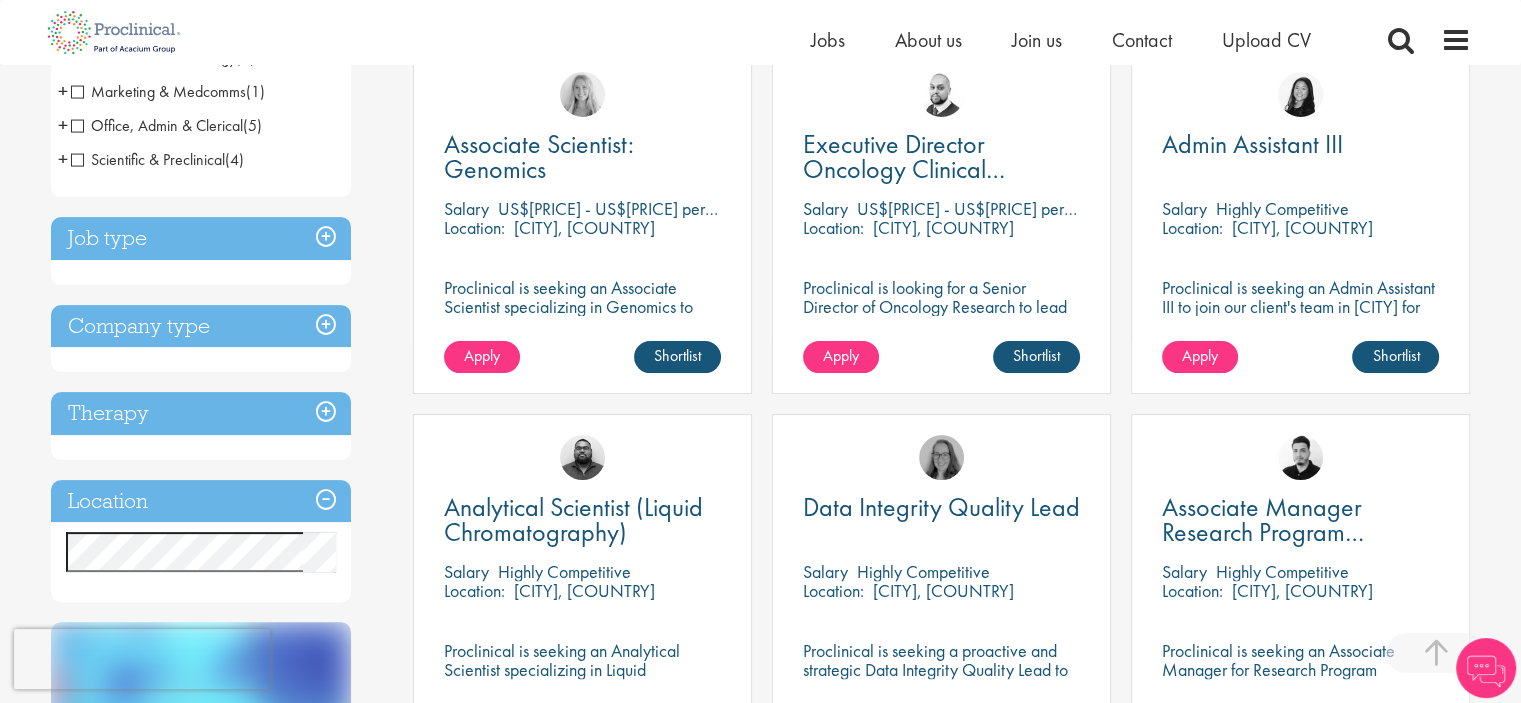 click on "Company type" at bounding box center (201, 326) 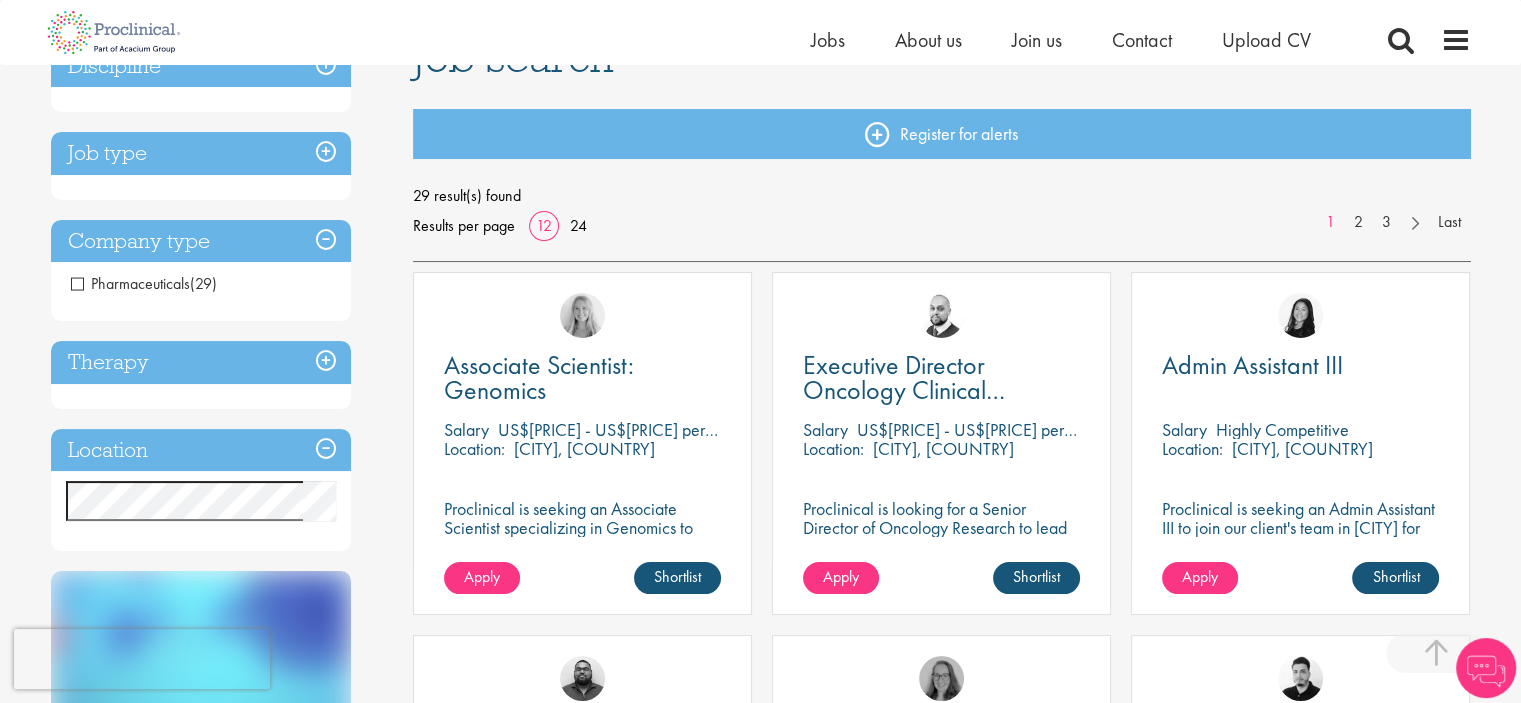 scroll, scrollTop: 133, scrollLeft: 0, axis: vertical 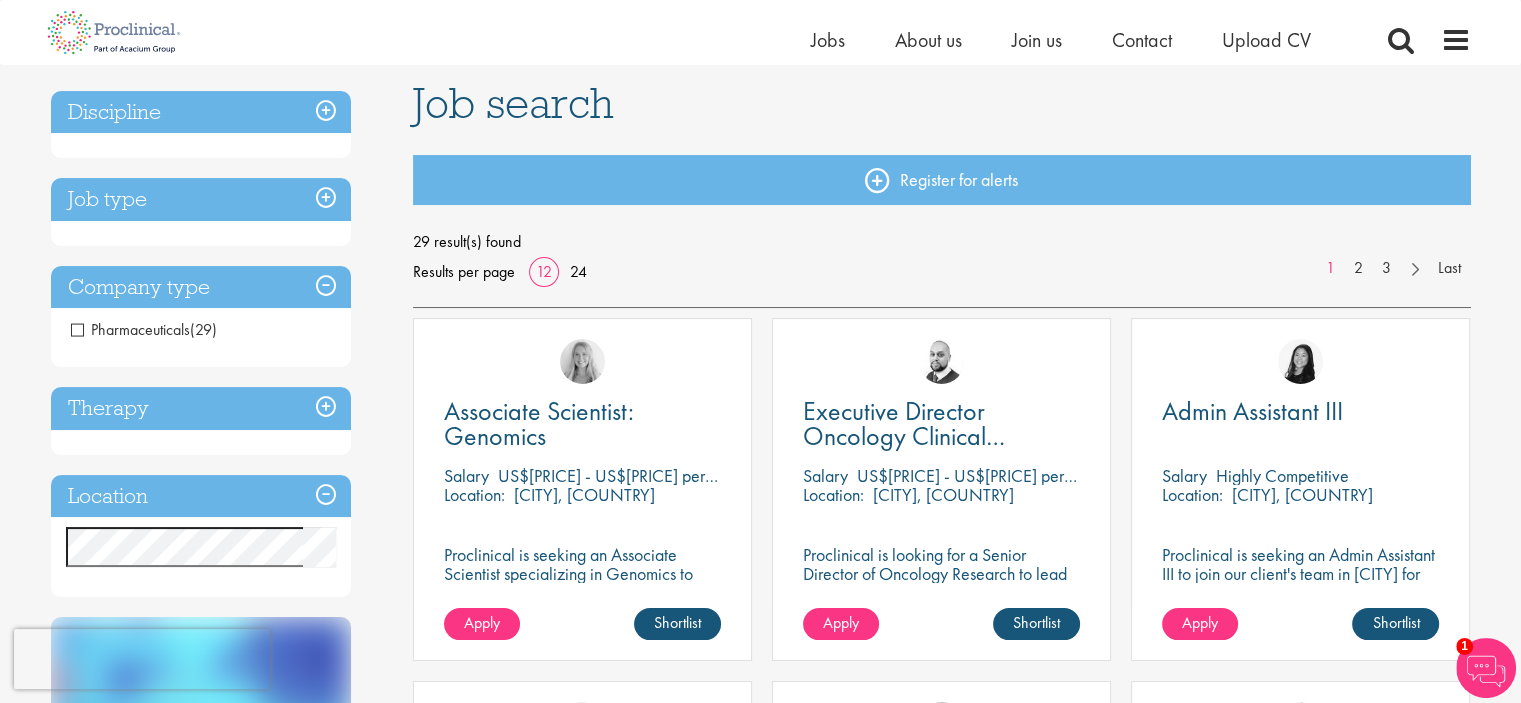 click on "Pharmaceuticals" at bounding box center [130, 329] 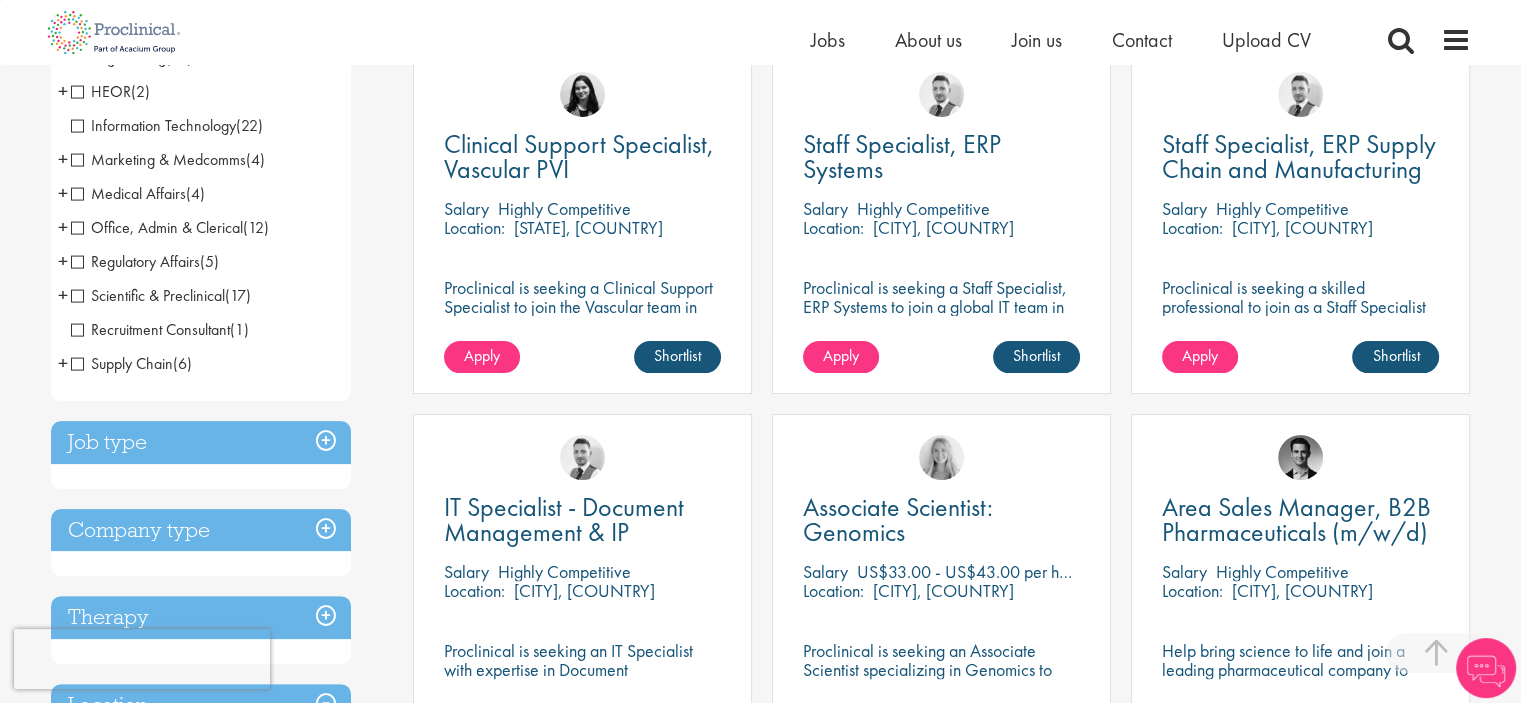scroll, scrollTop: 400, scrollLeft: 0, axis: vertical 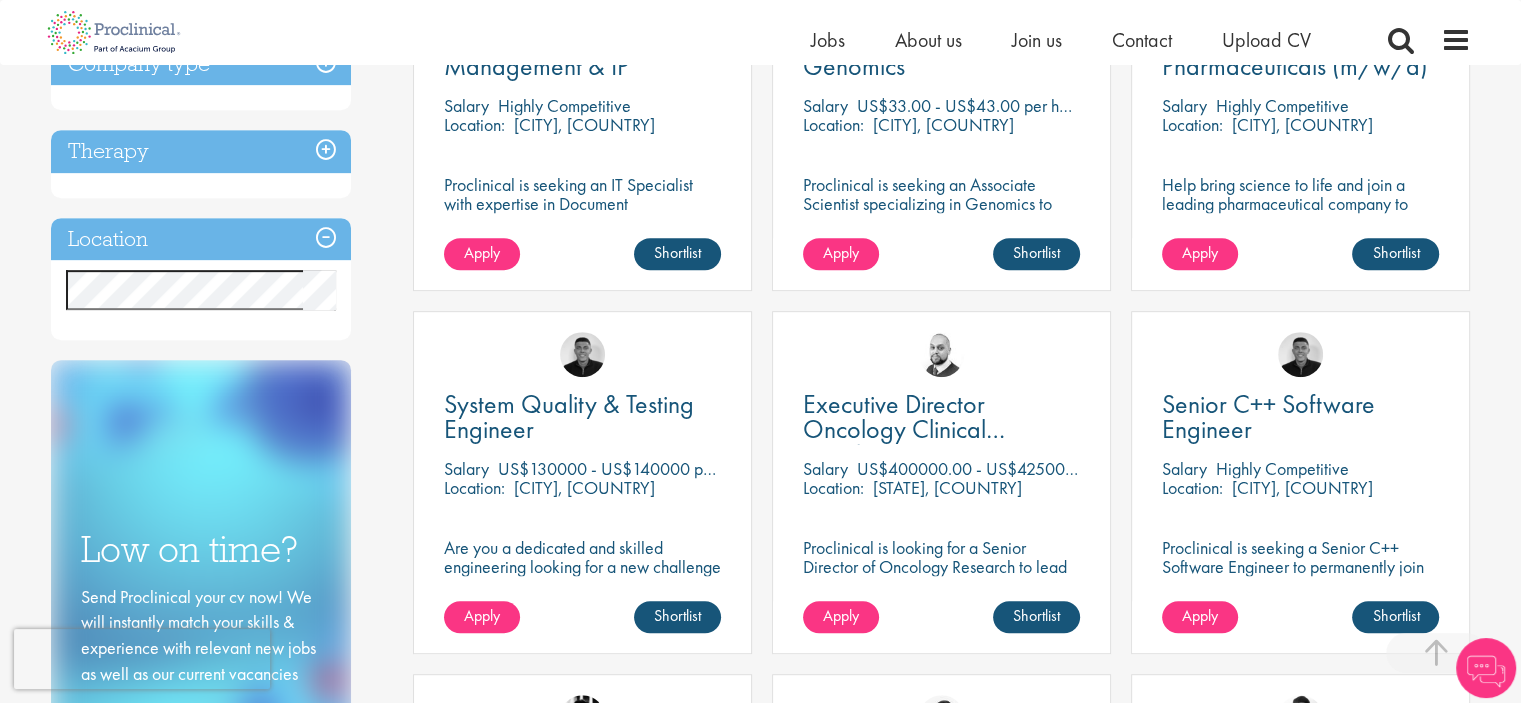 click on "Location" at bounding box center (201, 239) 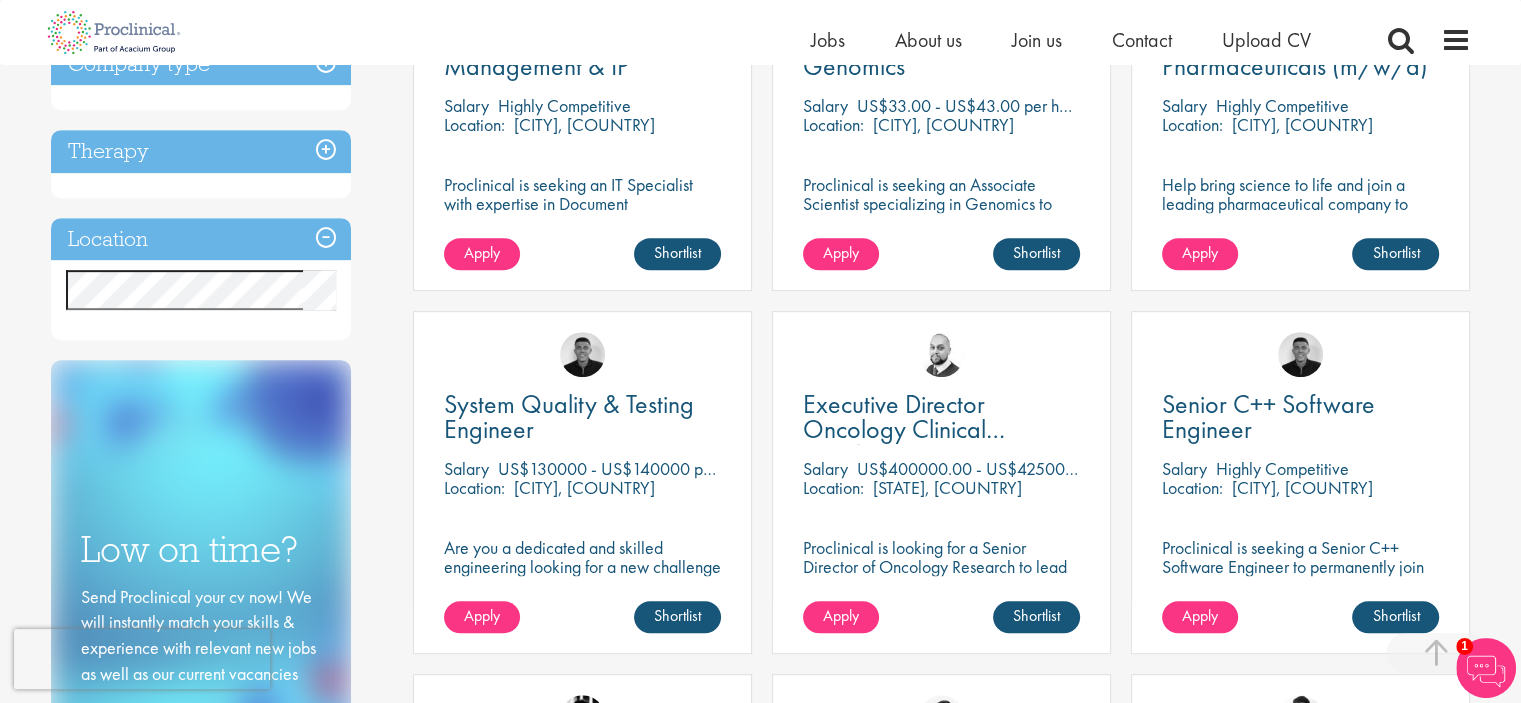 click on "Location" at bounding box center (201, 239) 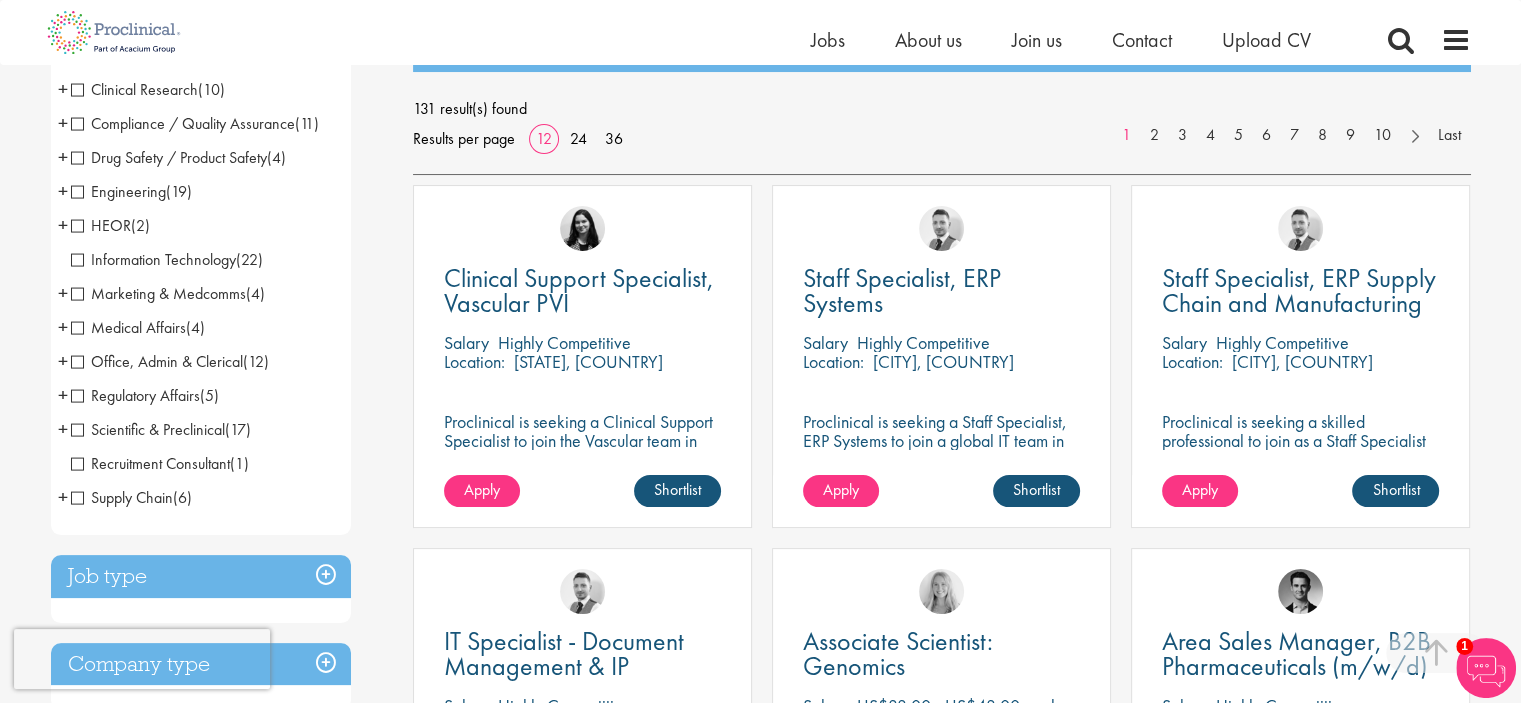 scroll, scrollTop: 533, scrollLeft: 0, axis: vertical 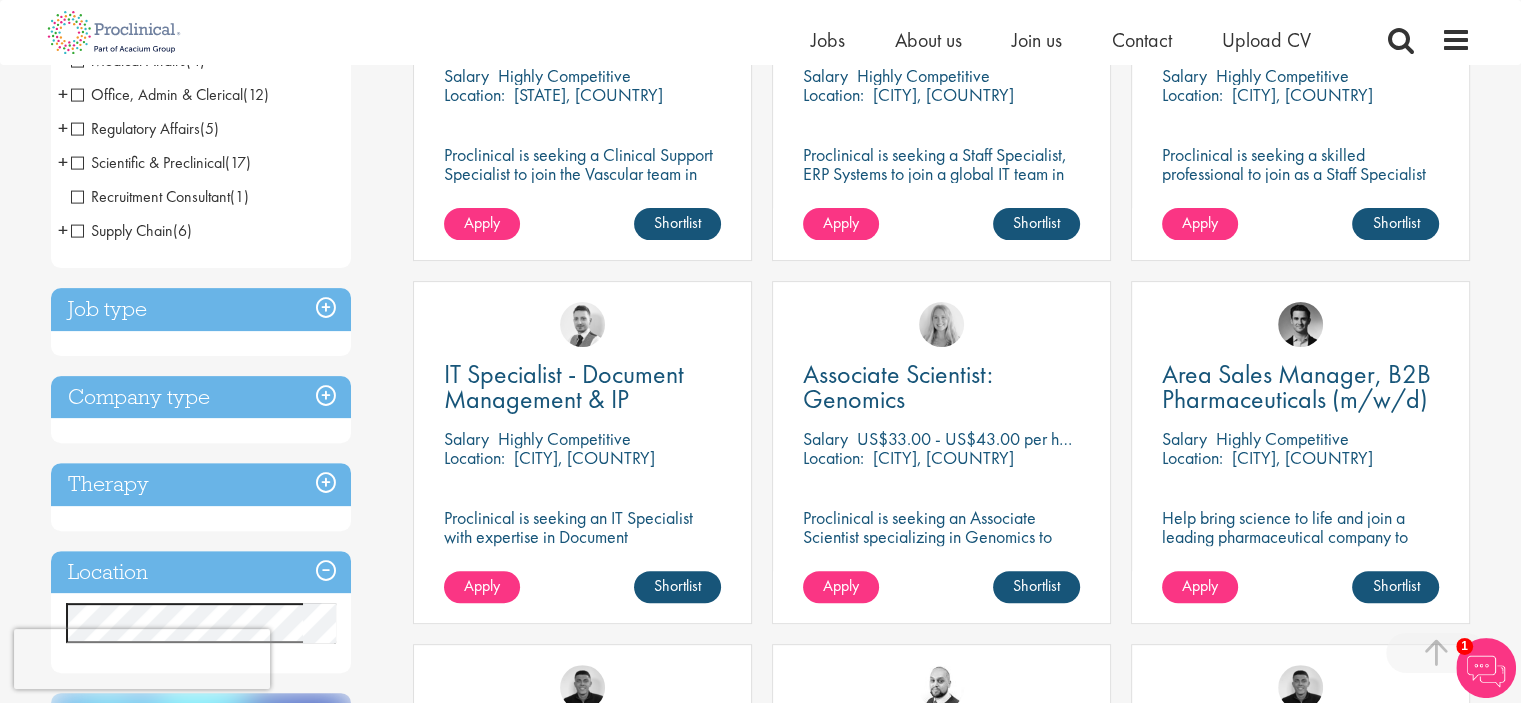 click on "Job type" at bounding box center [201, 309] 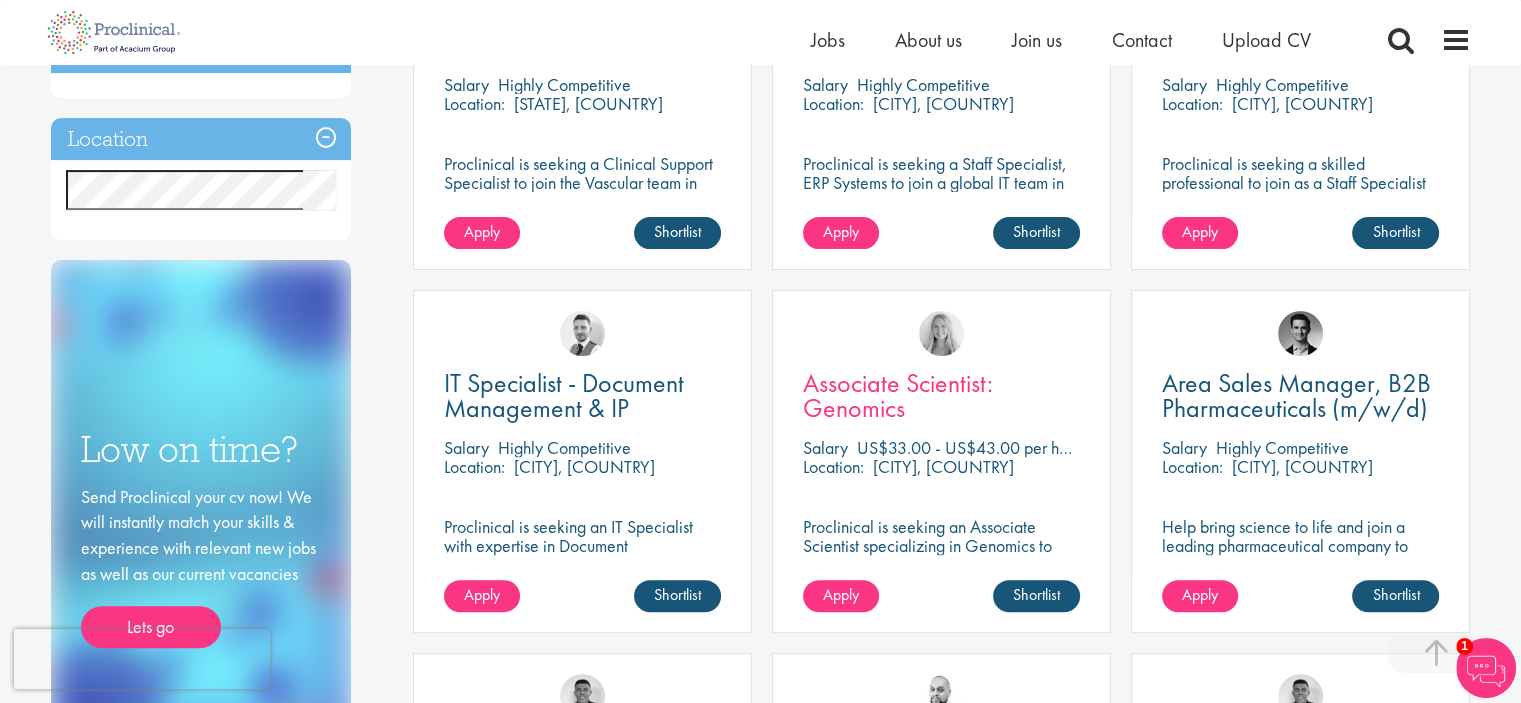 scroll, scrollTop: 733, scrollLeft: 0, axis: vertical 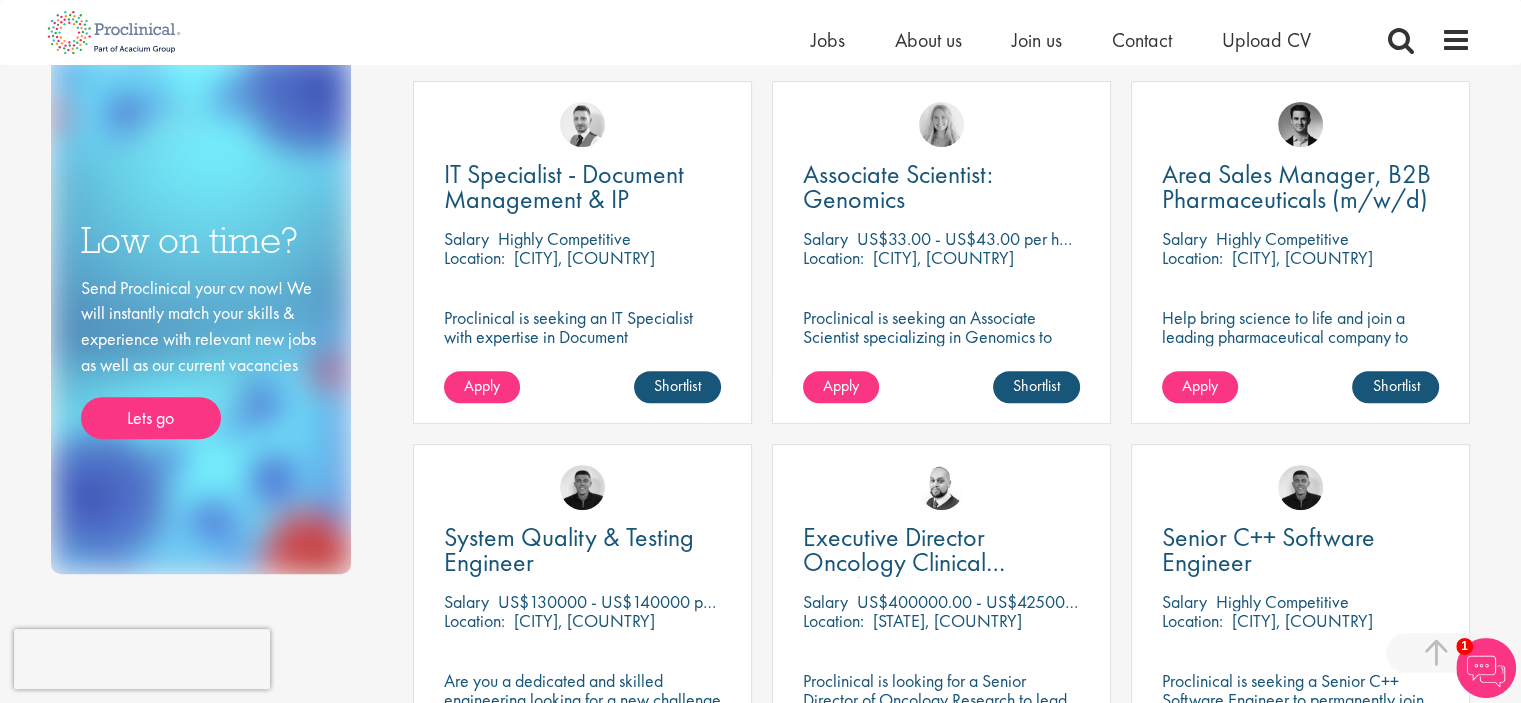 click on "Penang, Malaysia" at bounding box center (584, 257) 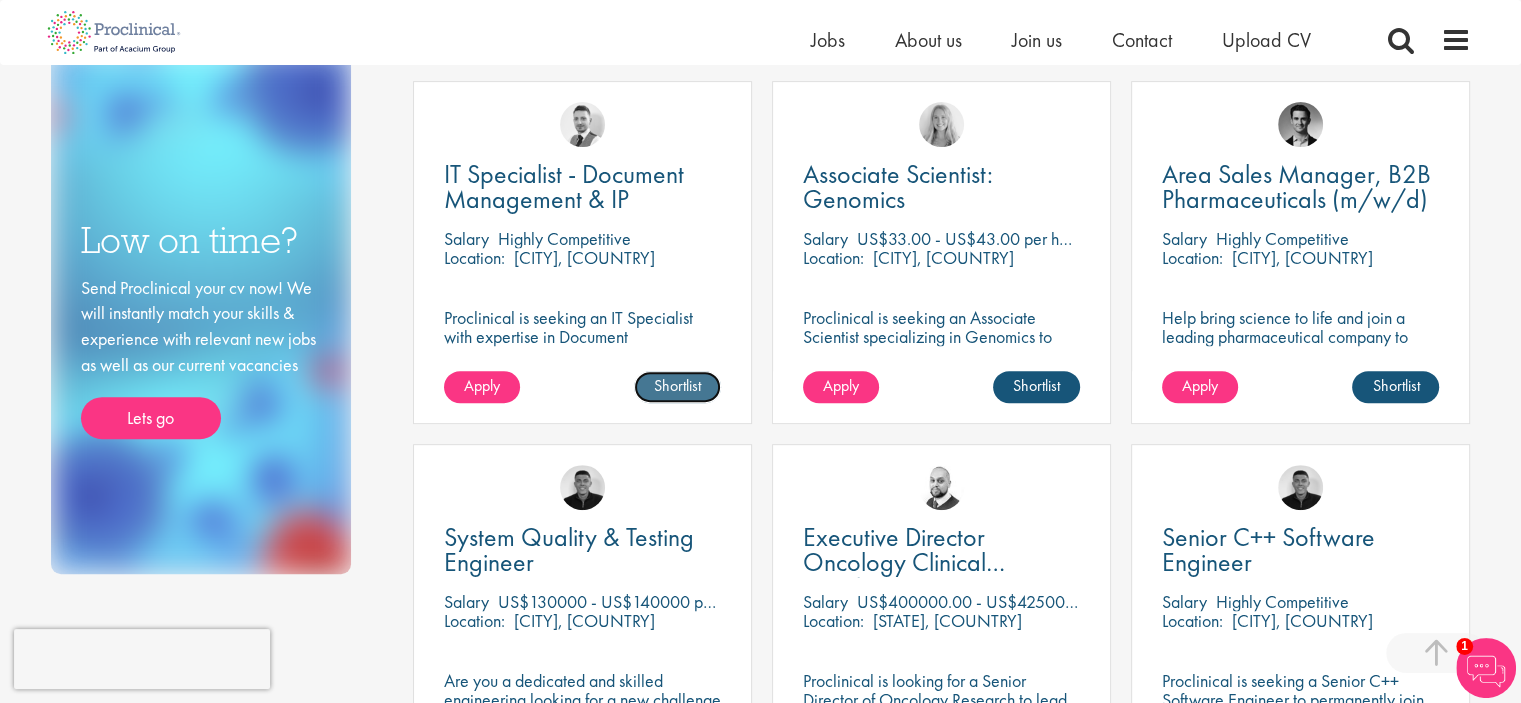 click on "Shortlist" at bounding box center [677, 387] 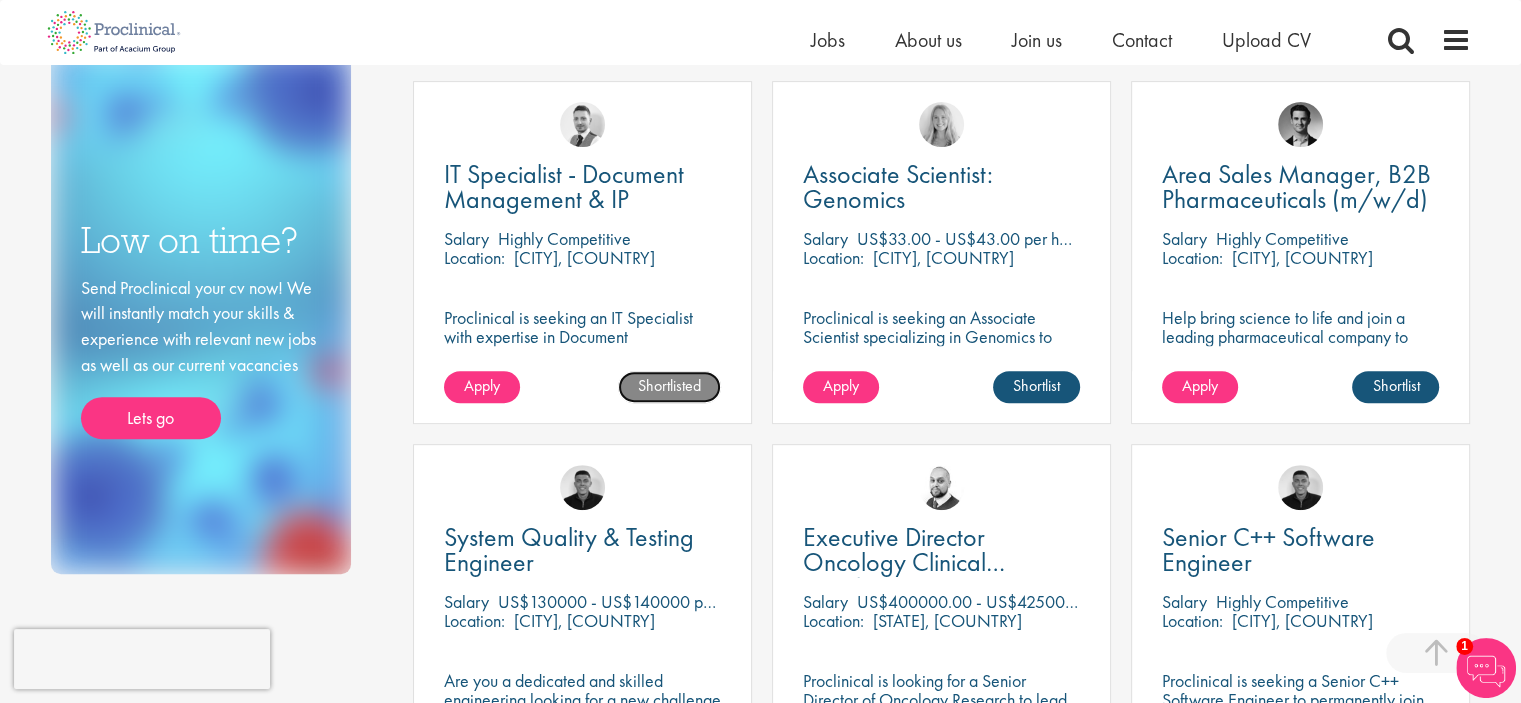 click on "Shortlisted" at bounding box center (669, 387) 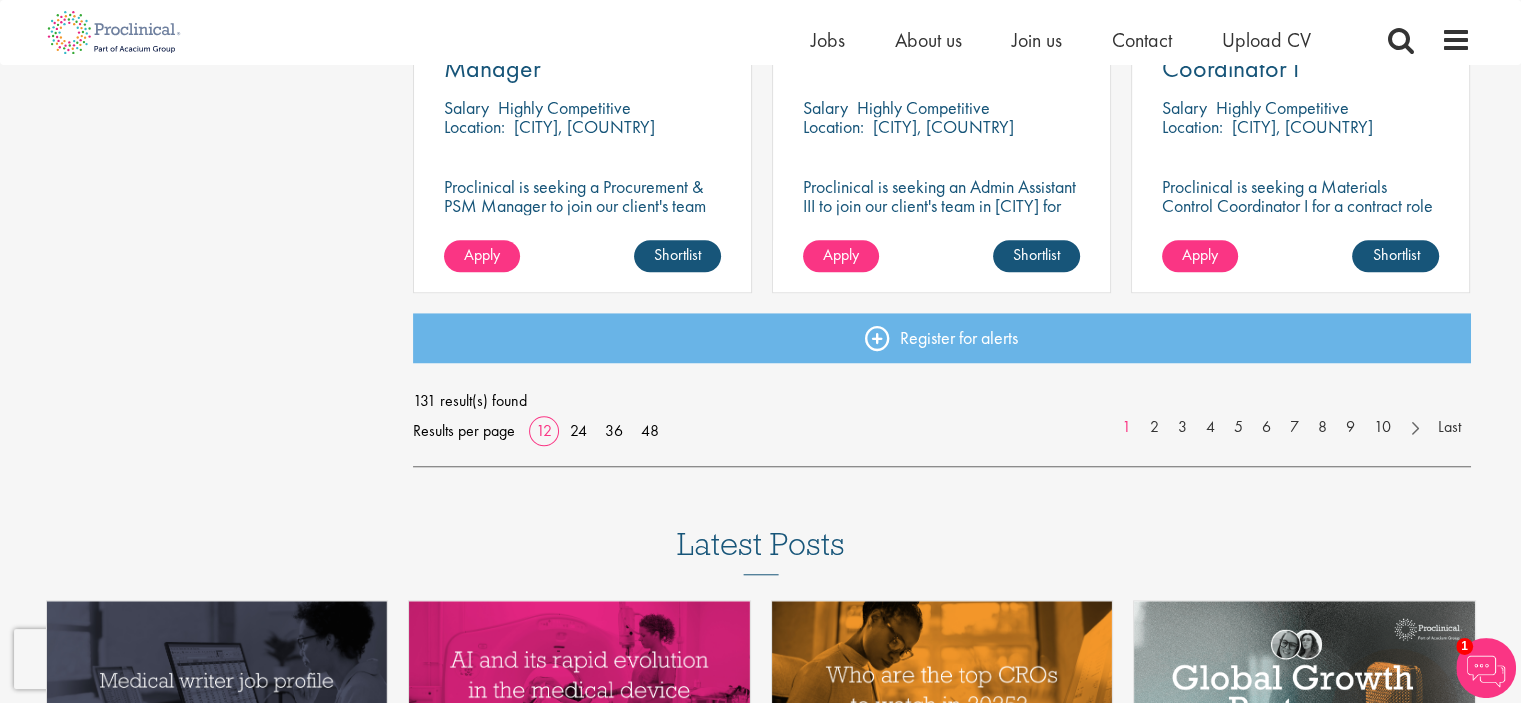 scroll, scrollTop: 1600, scrollLeft: 0, axis: vertical 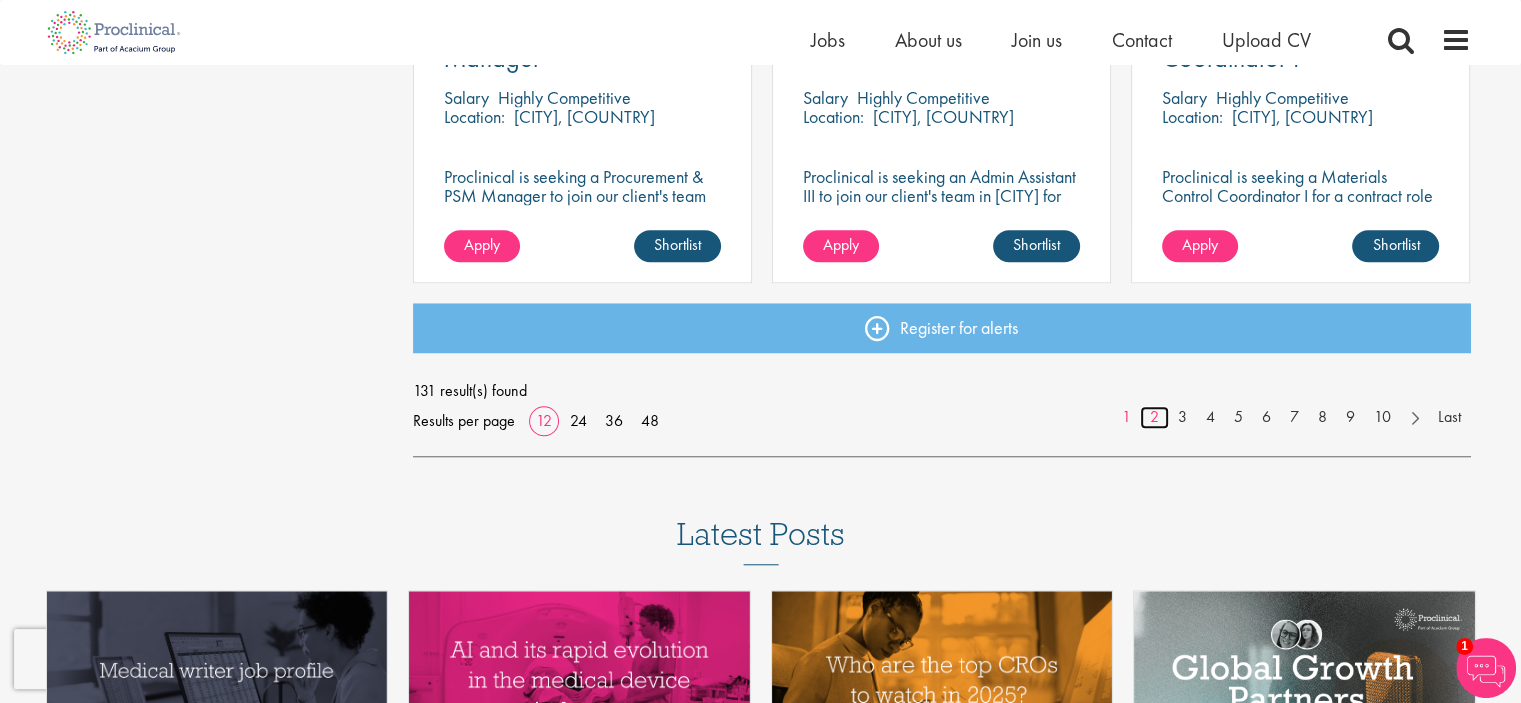 click on "2" at bounding box center (1154, 417) 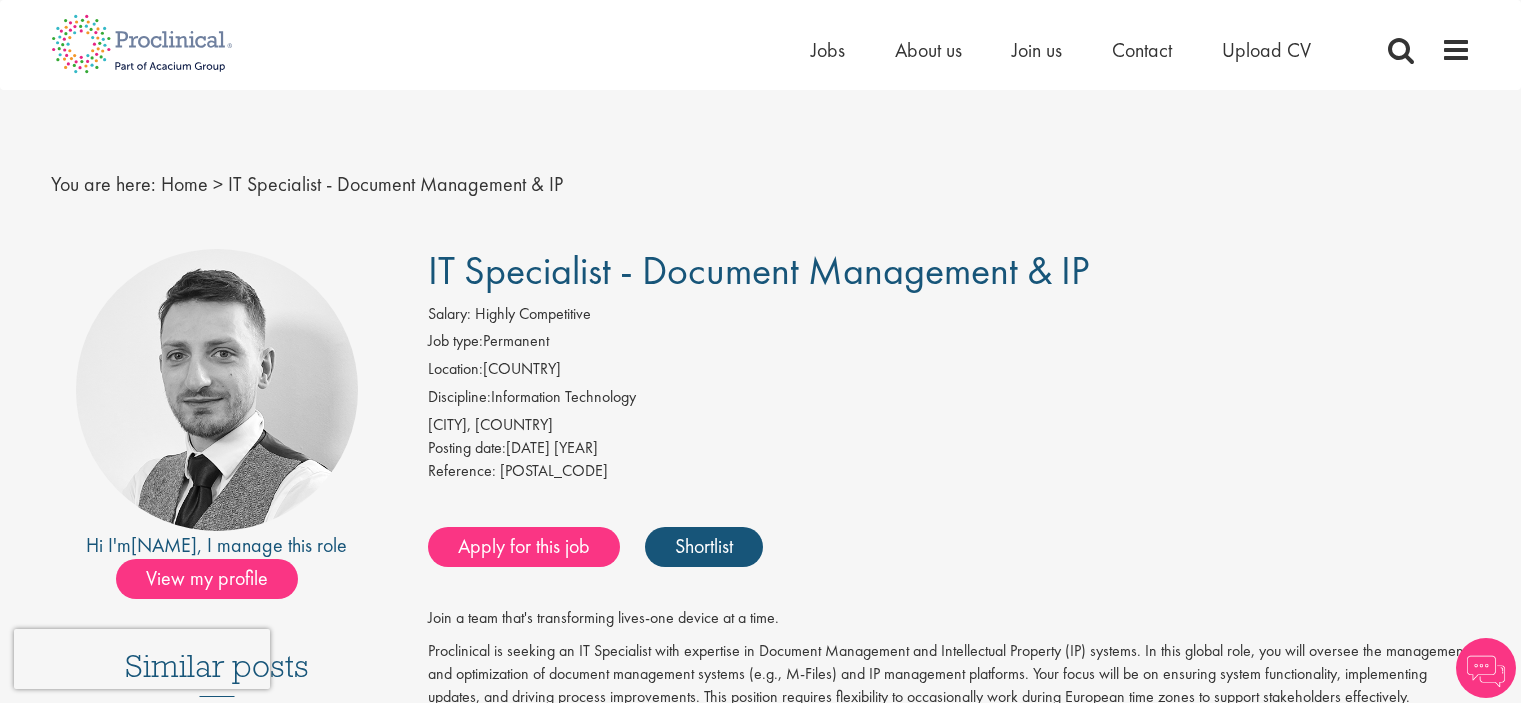 scroll, scrollTop: 0, scrollLeft: 0, axis: both 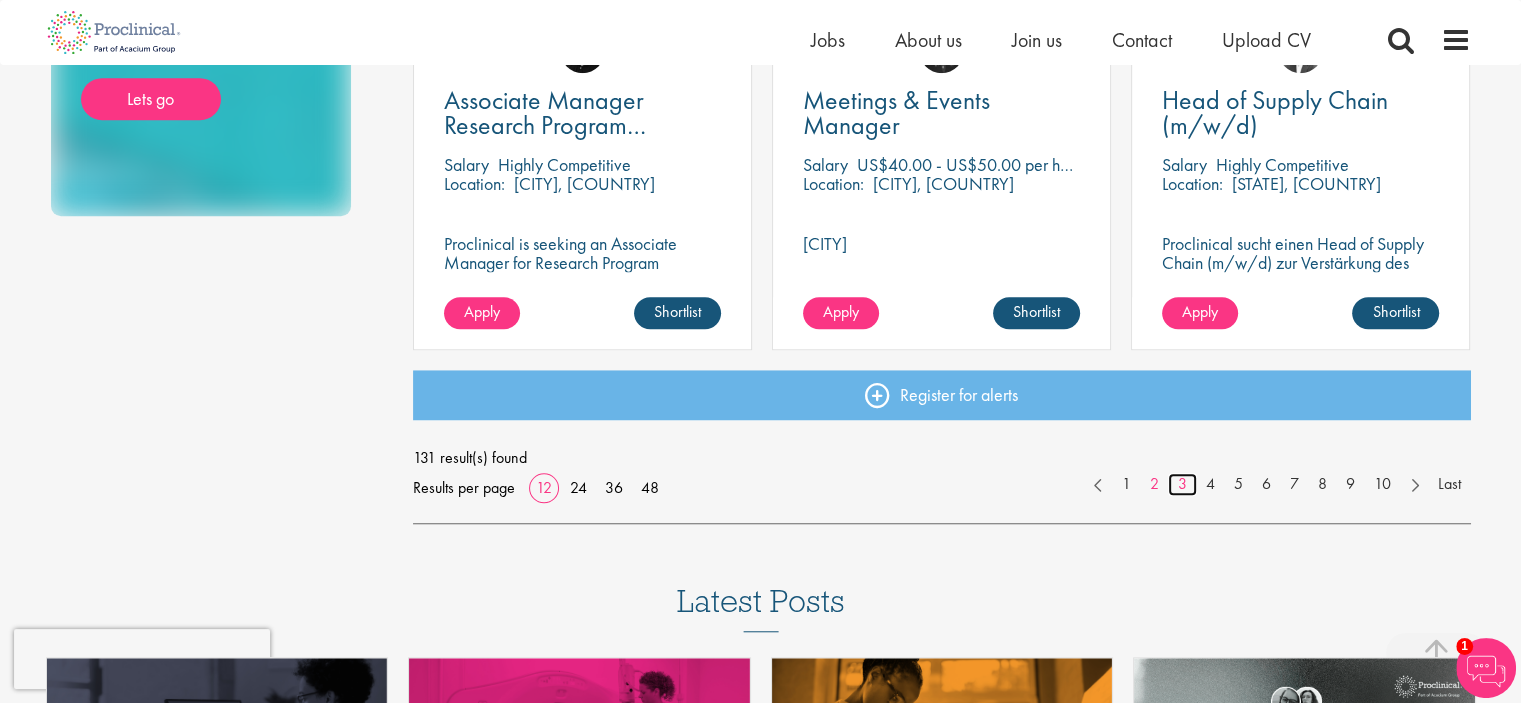 click on "3" at bounding box center (1182, 484) 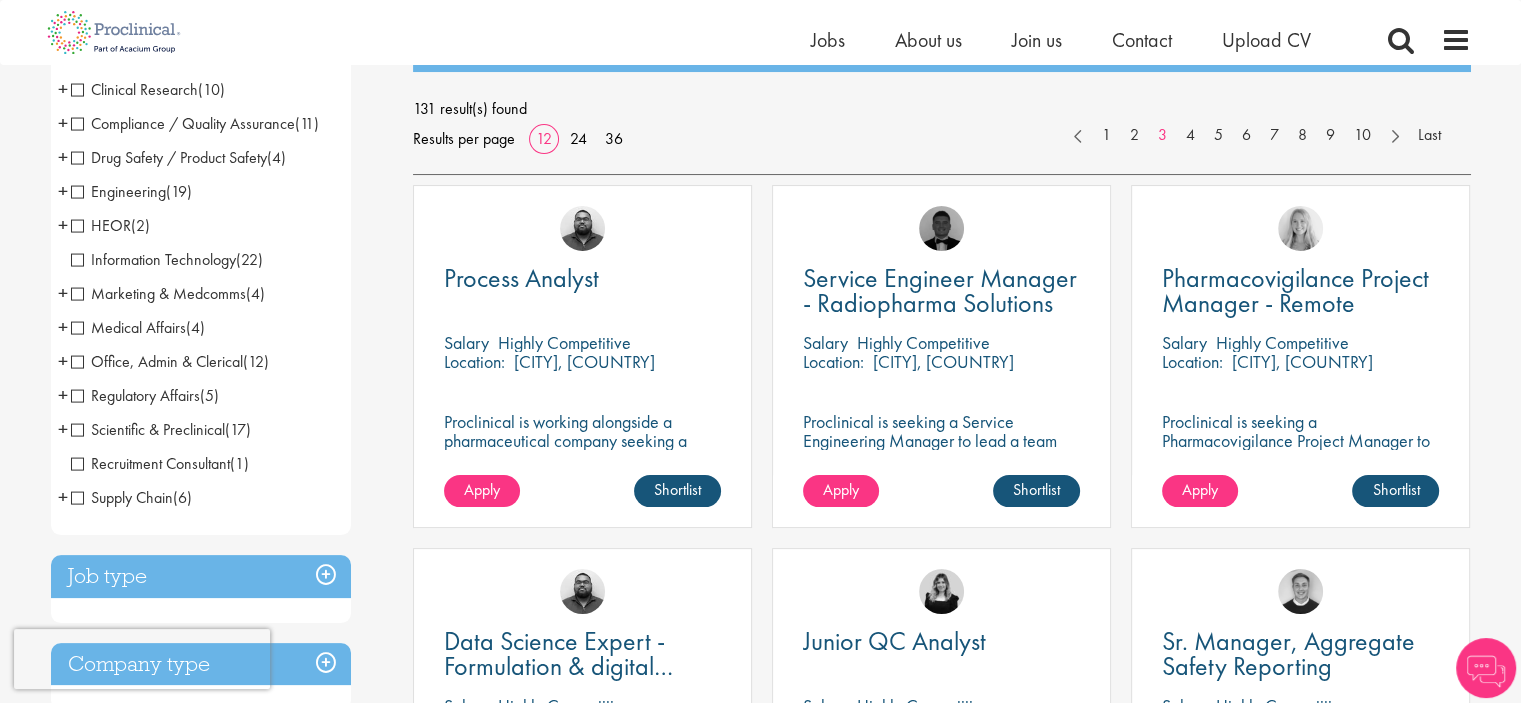 scroll, scrollTop: 0, scrollLeft: 0, axis: both 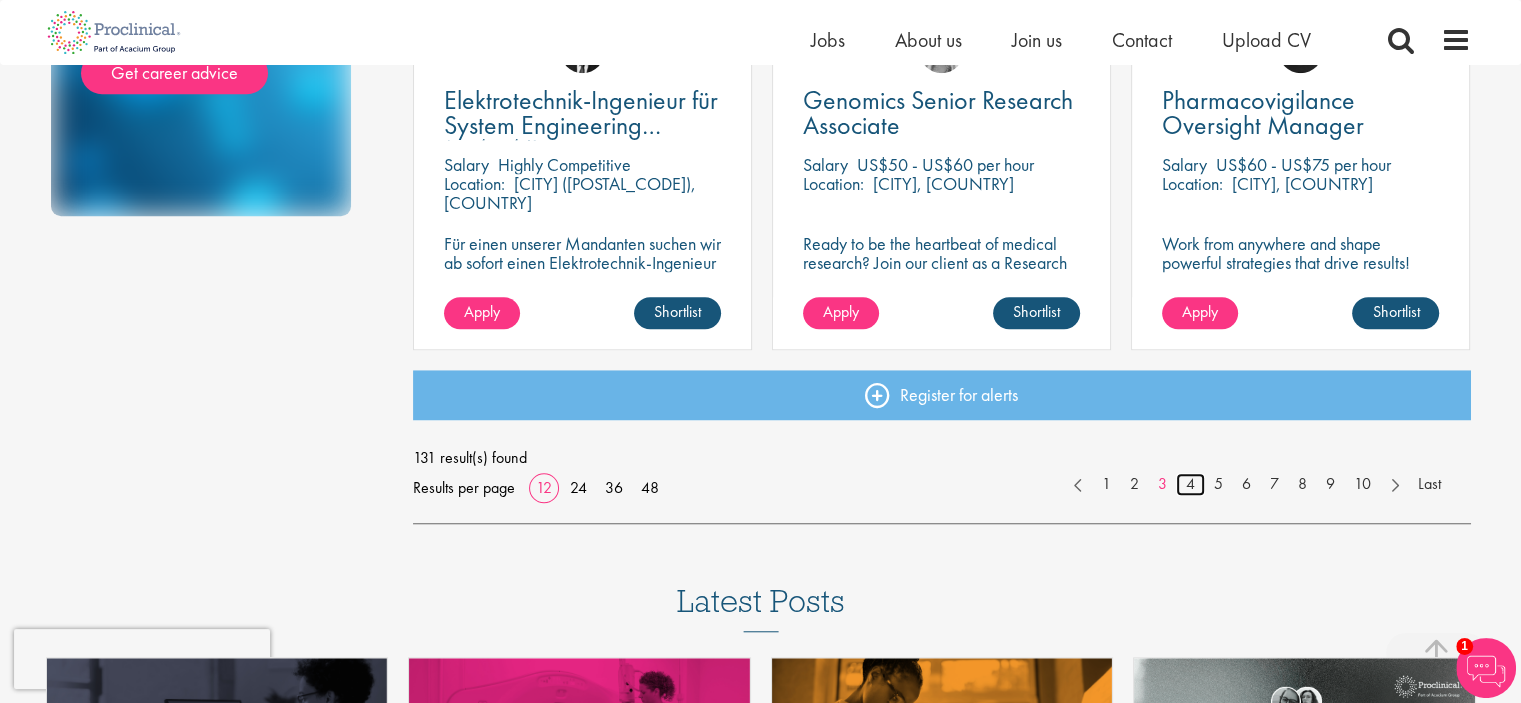 drag, startPoint x: 1186, startPoint y: 479, endPoint x: 1161, endPoint y: 484, distance: 25.495098 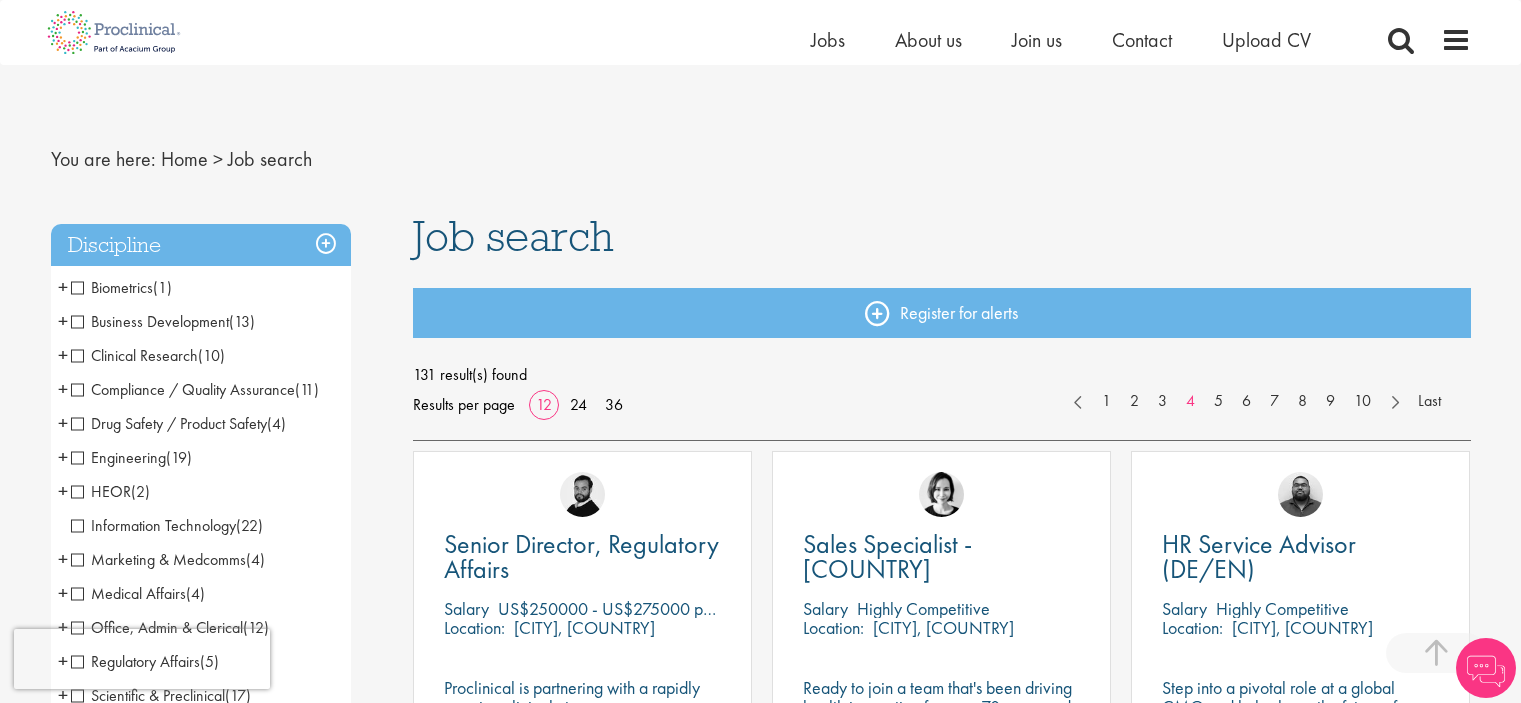 scroll, scrollTop: 333, scrollLeft: 0, axis: vertical 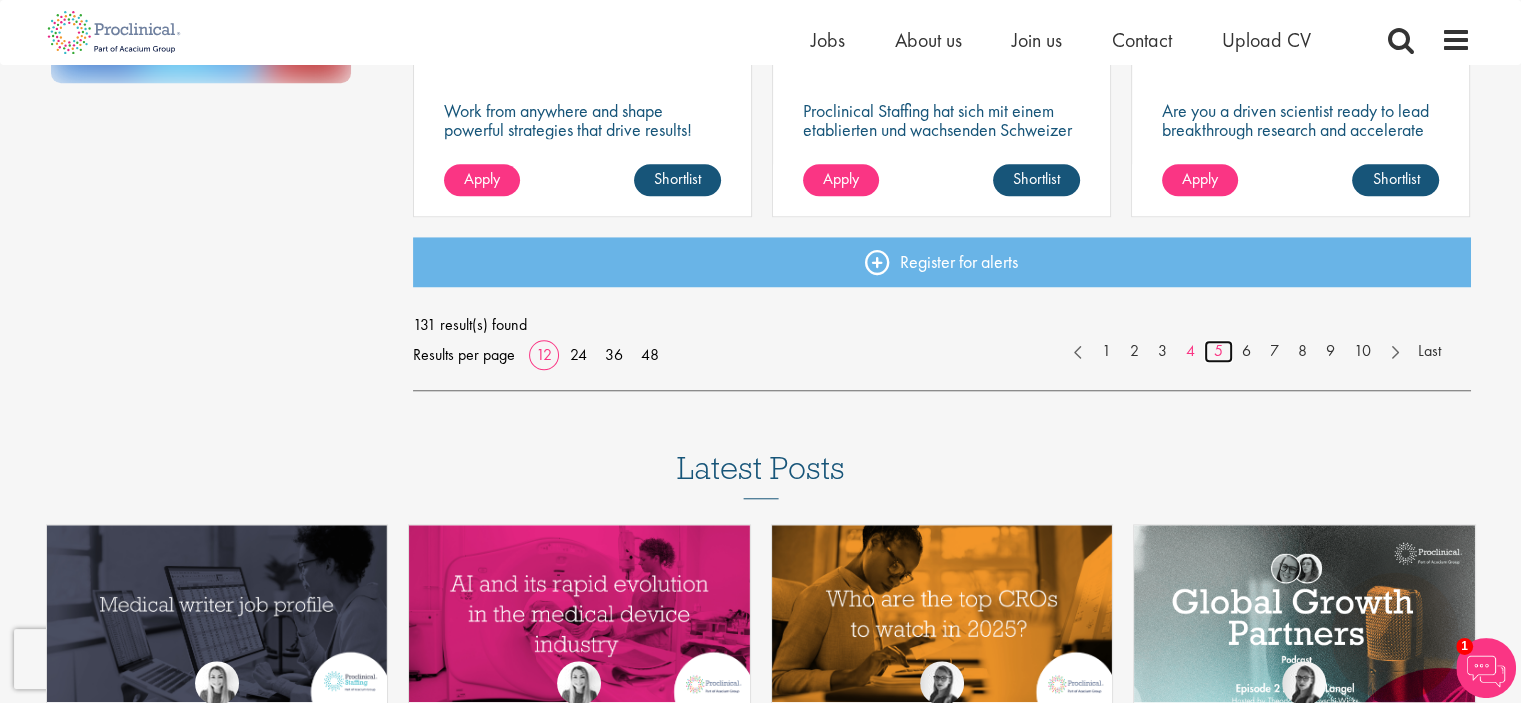 click on "5" at bounding box center (1218, 351) 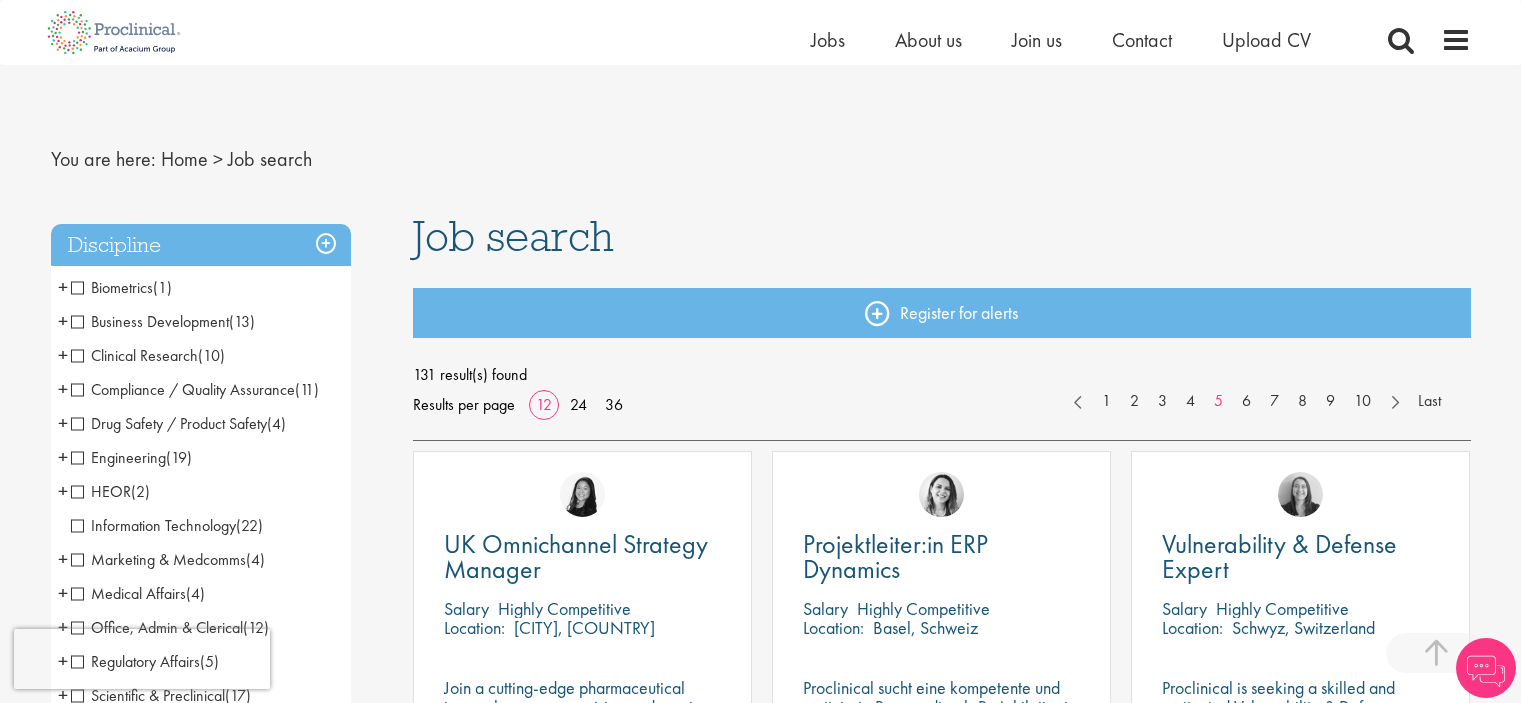 scroll, scrollTop: 333, scrollLeft: 0, axis: vertical 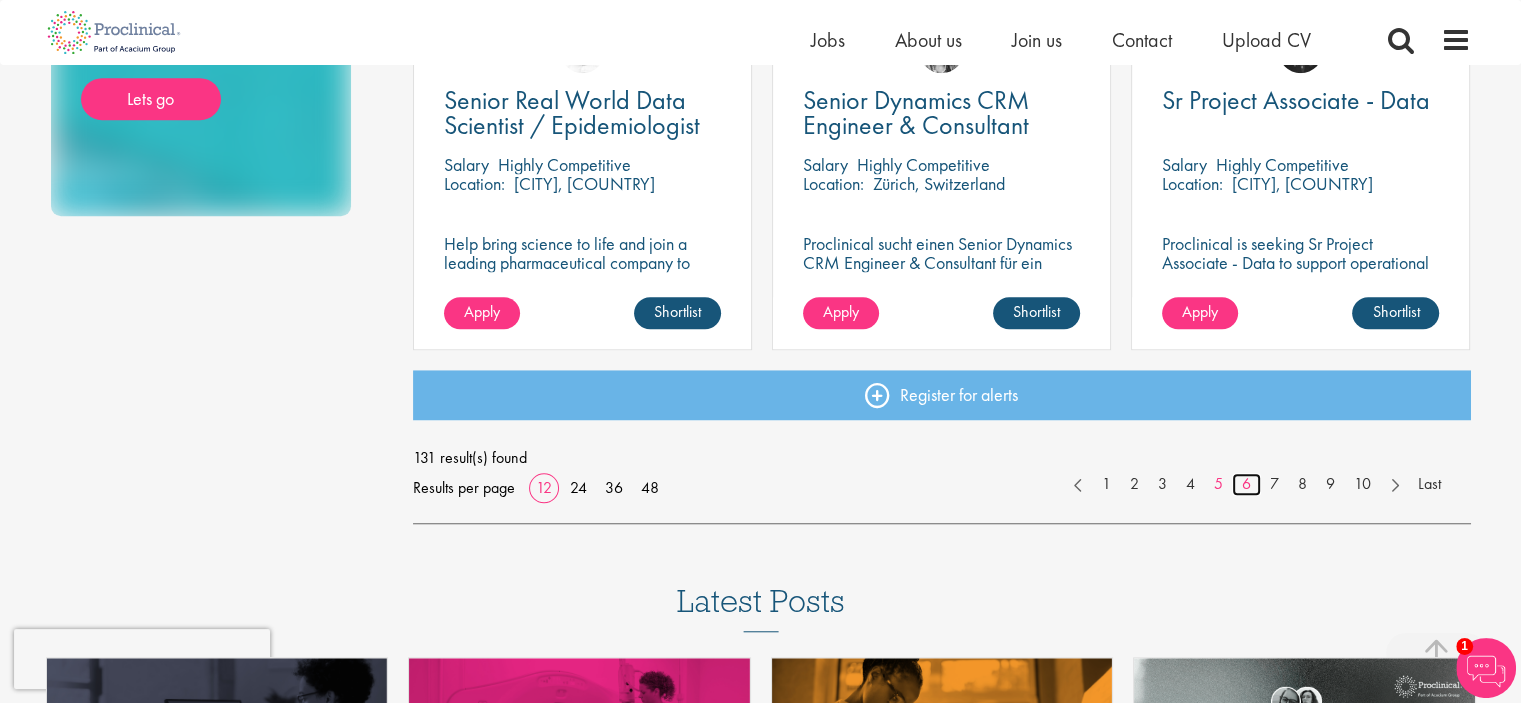click on "6" at bounding box center (1246, 484) 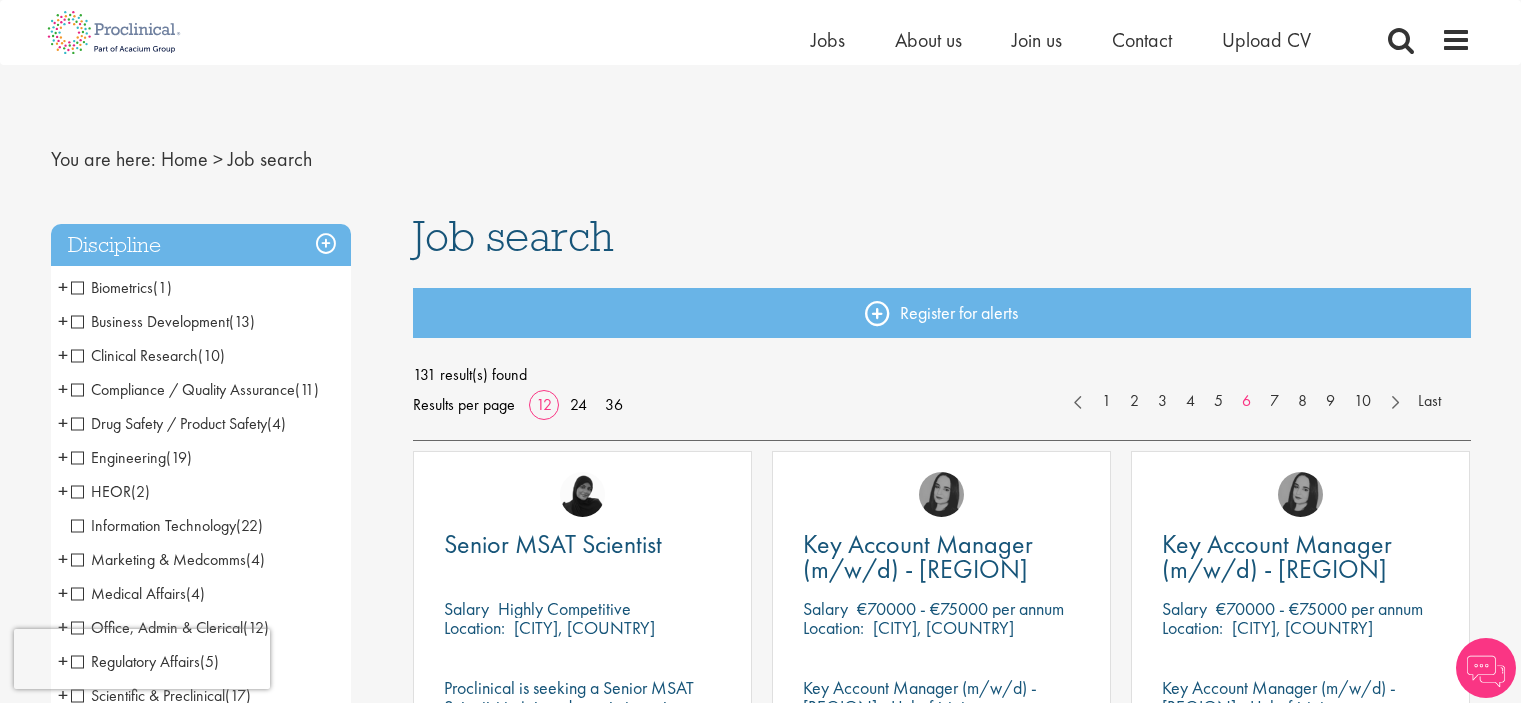scroll, scrollTop: 266, scrollLeft: 0, axis: vertical 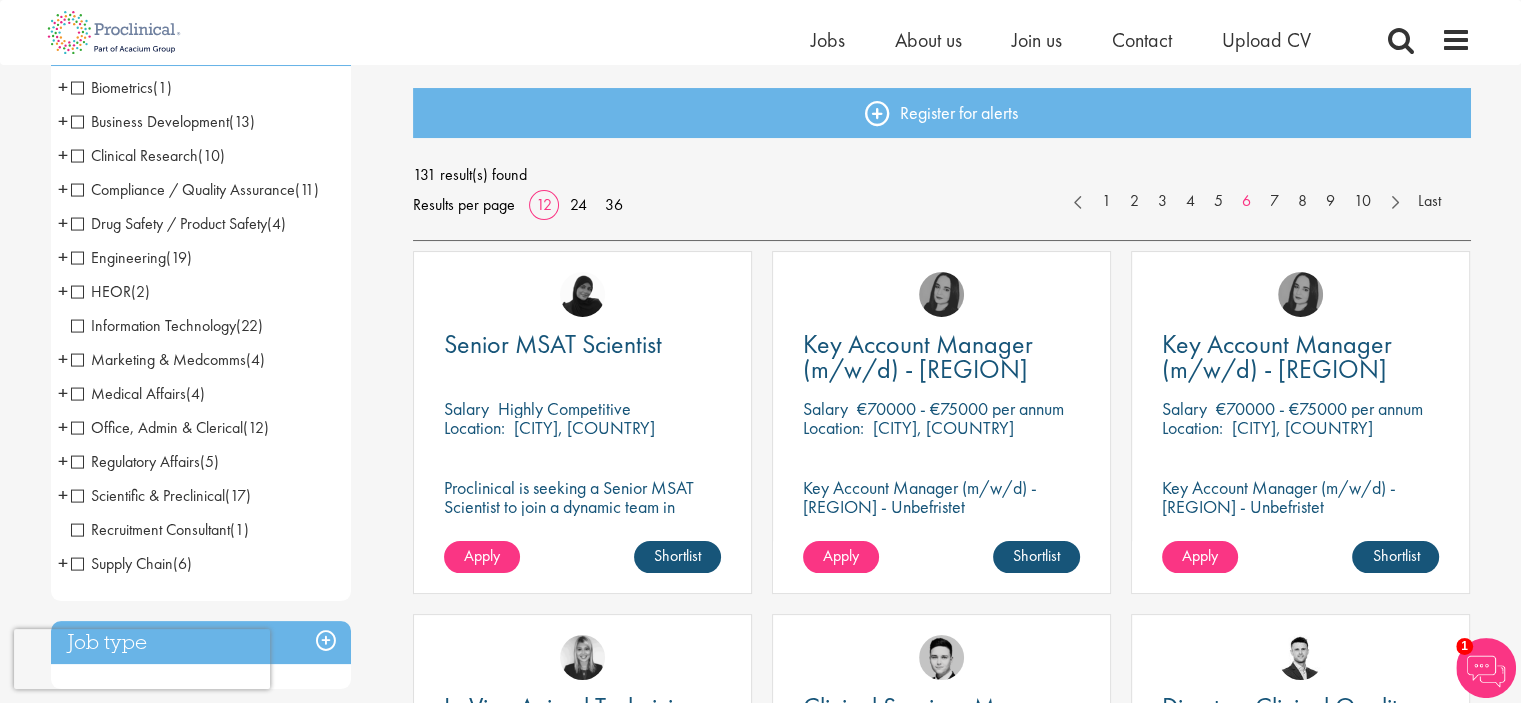 click on "Compliance / Quality Assurance" at bounding box center [183, 189] 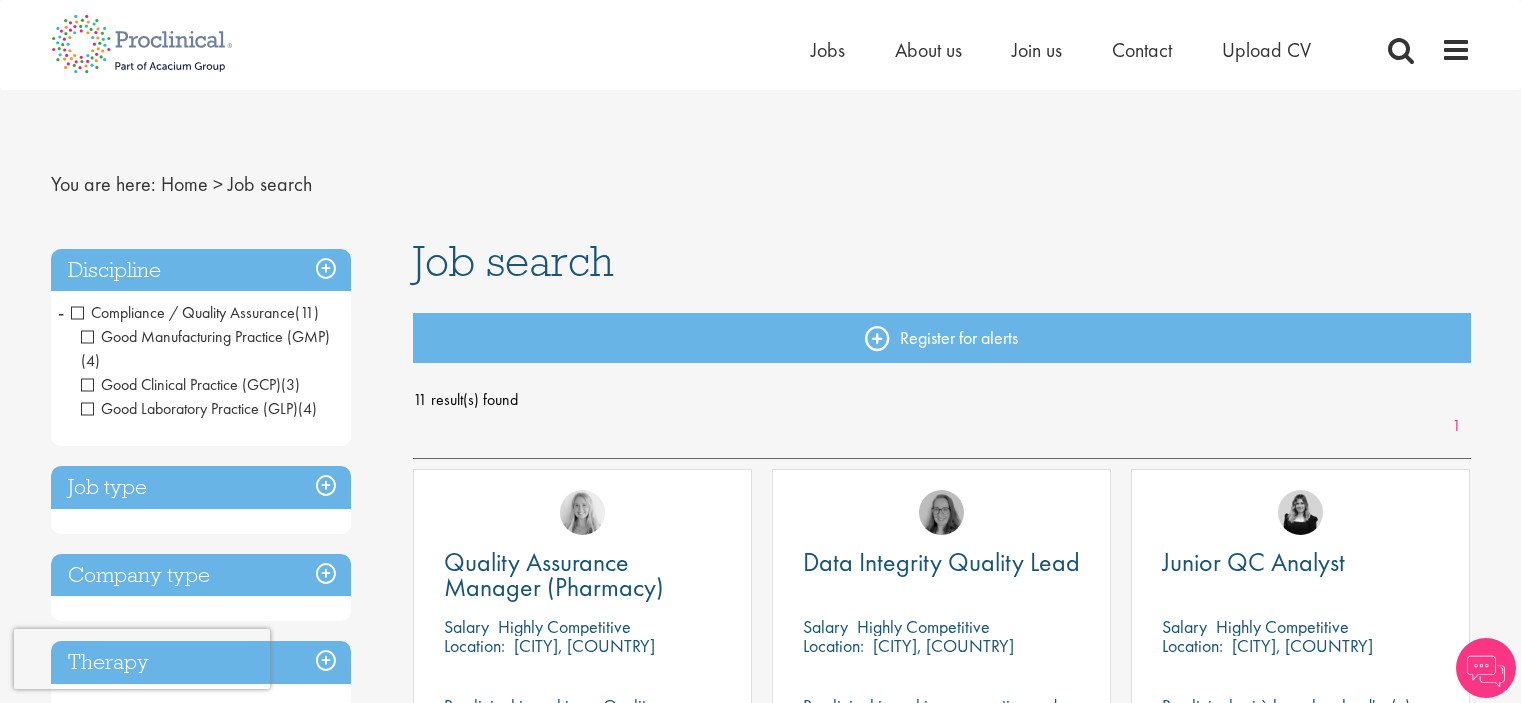 scroll, scrollTop: 0, scrollLeft: 0, axis: both 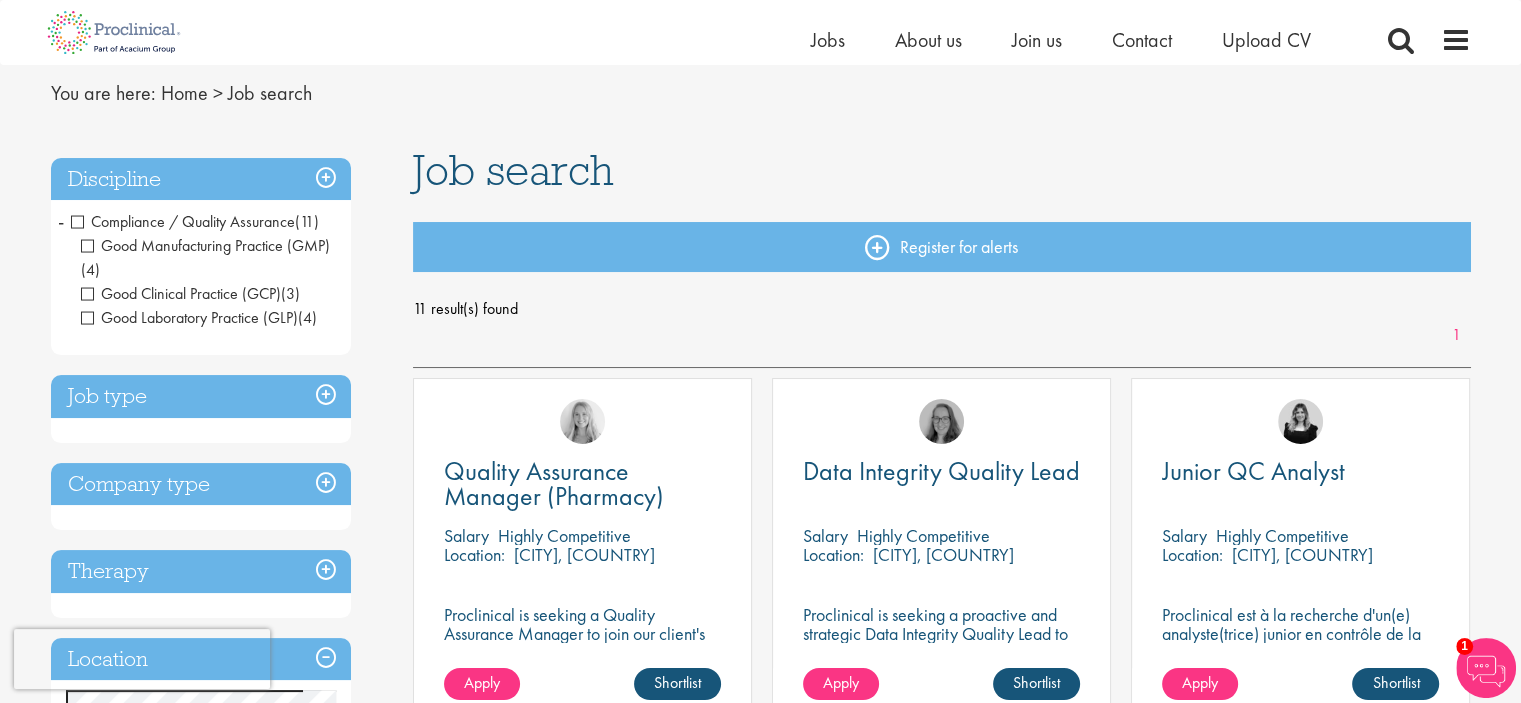 click on "Discipline" at bounding box center [201, 179] 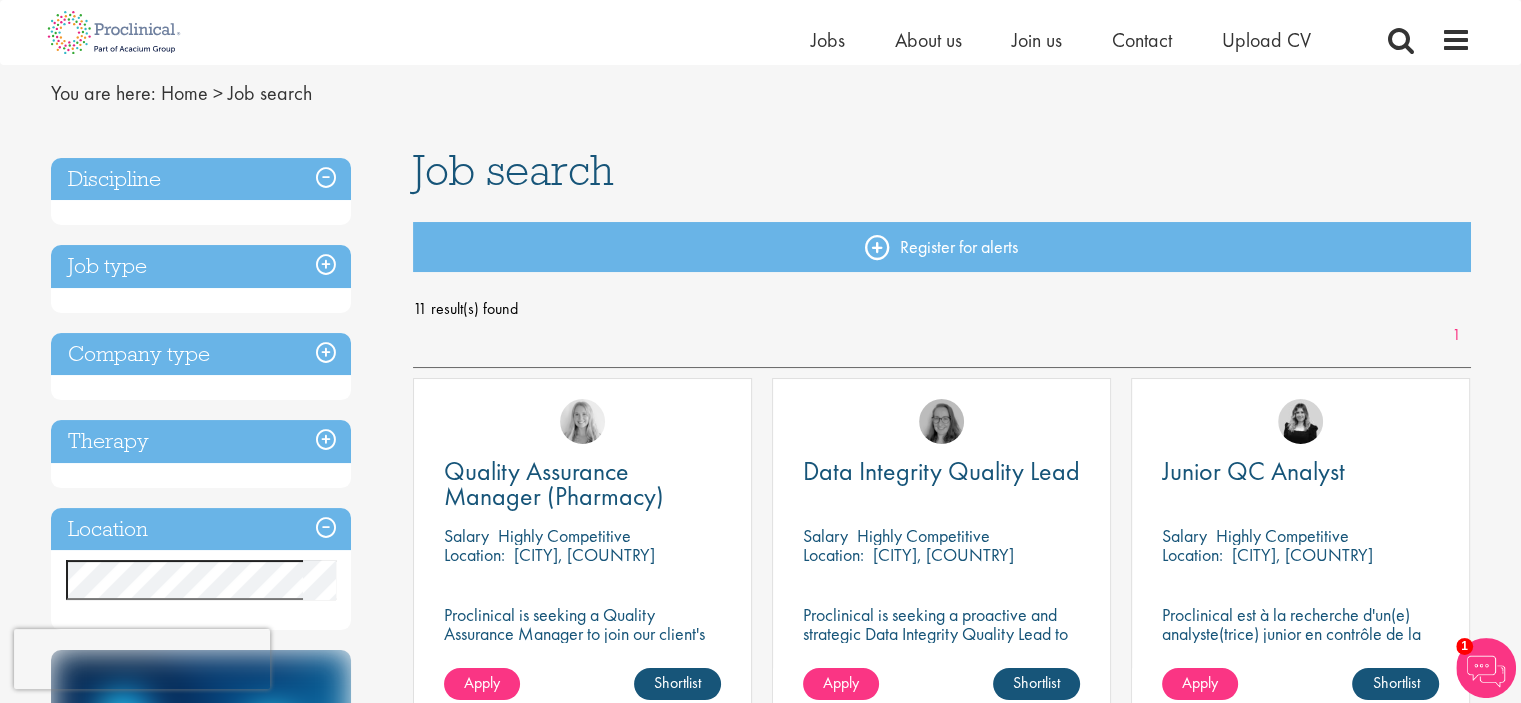 click on "Discipline" at bounding box center (201, 179) 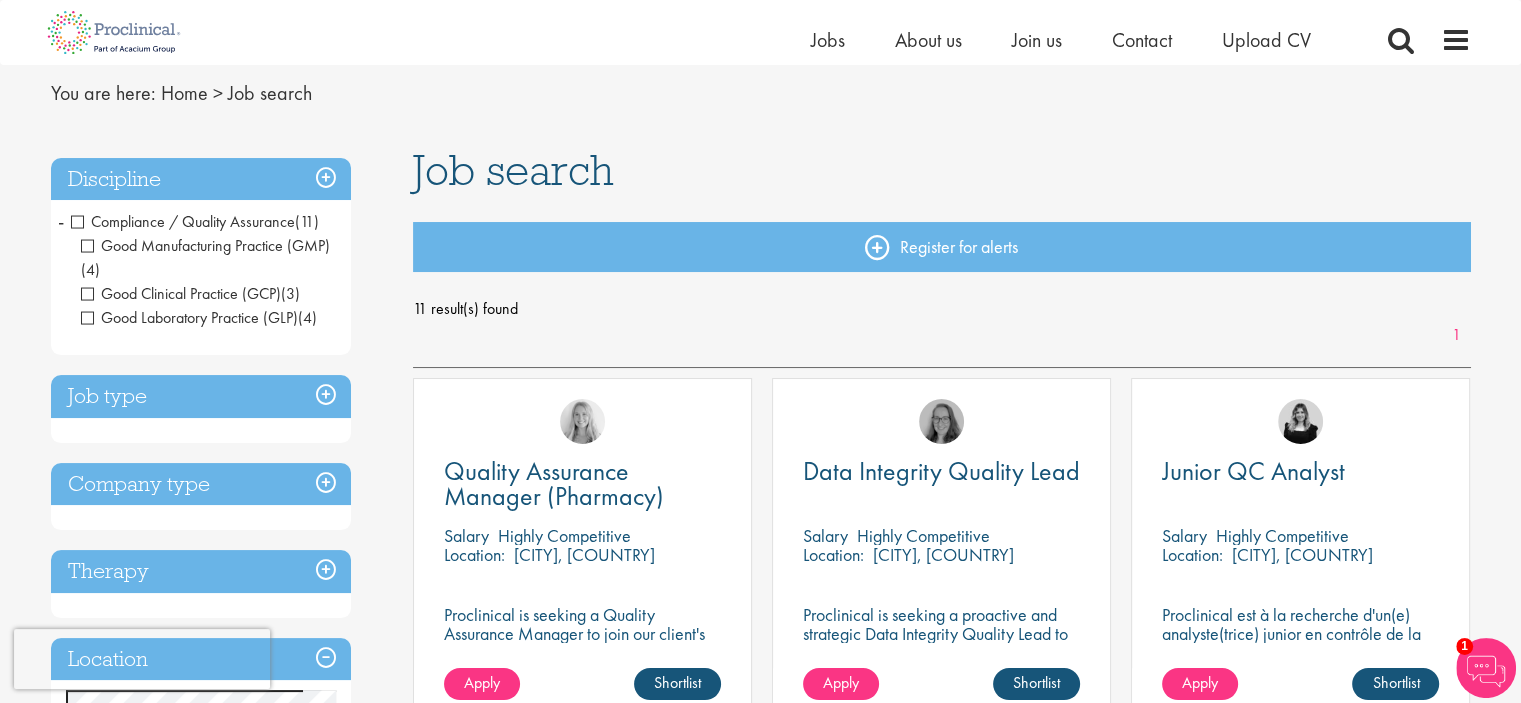 click on "Compliance / Quality Assurance" at bounding box center (183, 221) 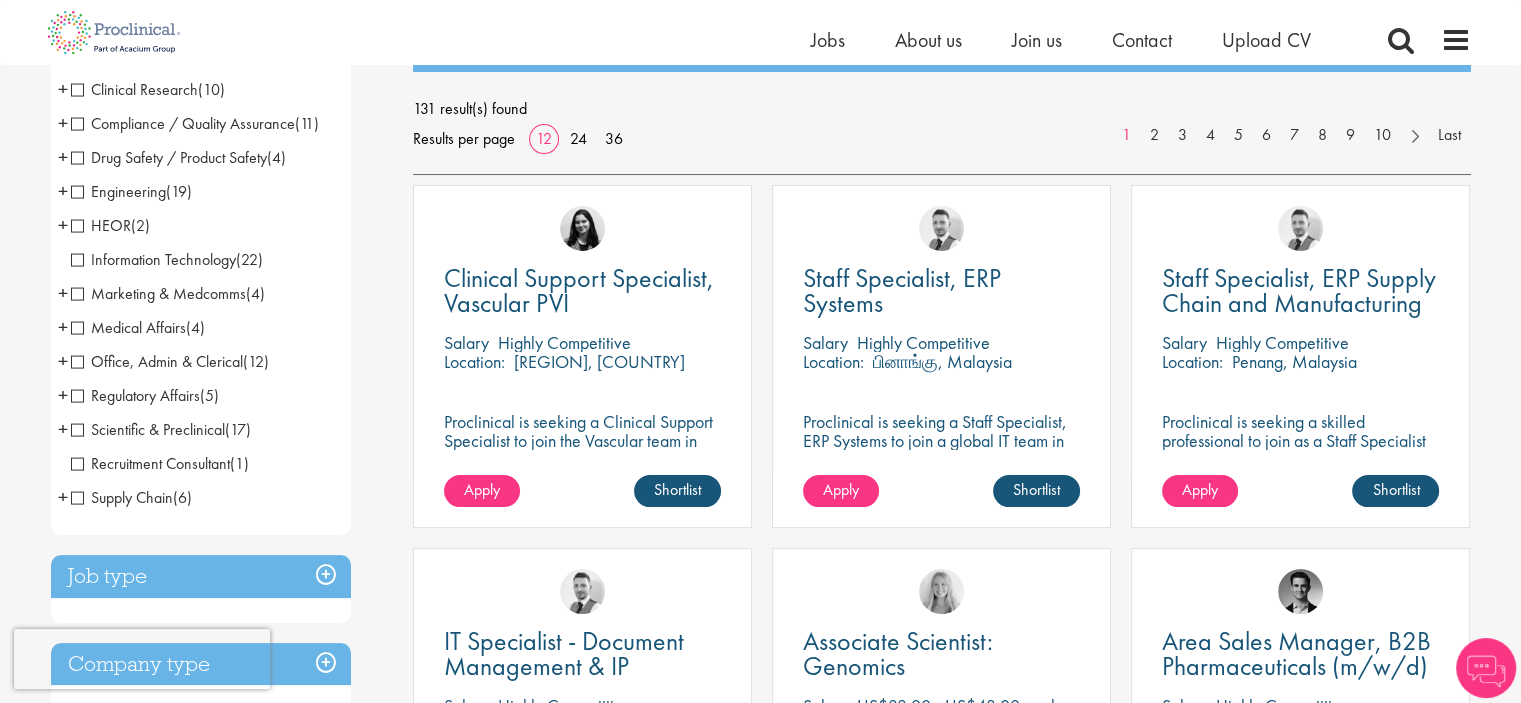 scroll, scrollTop: 266, scrollLeft: 0, axis: vertical 